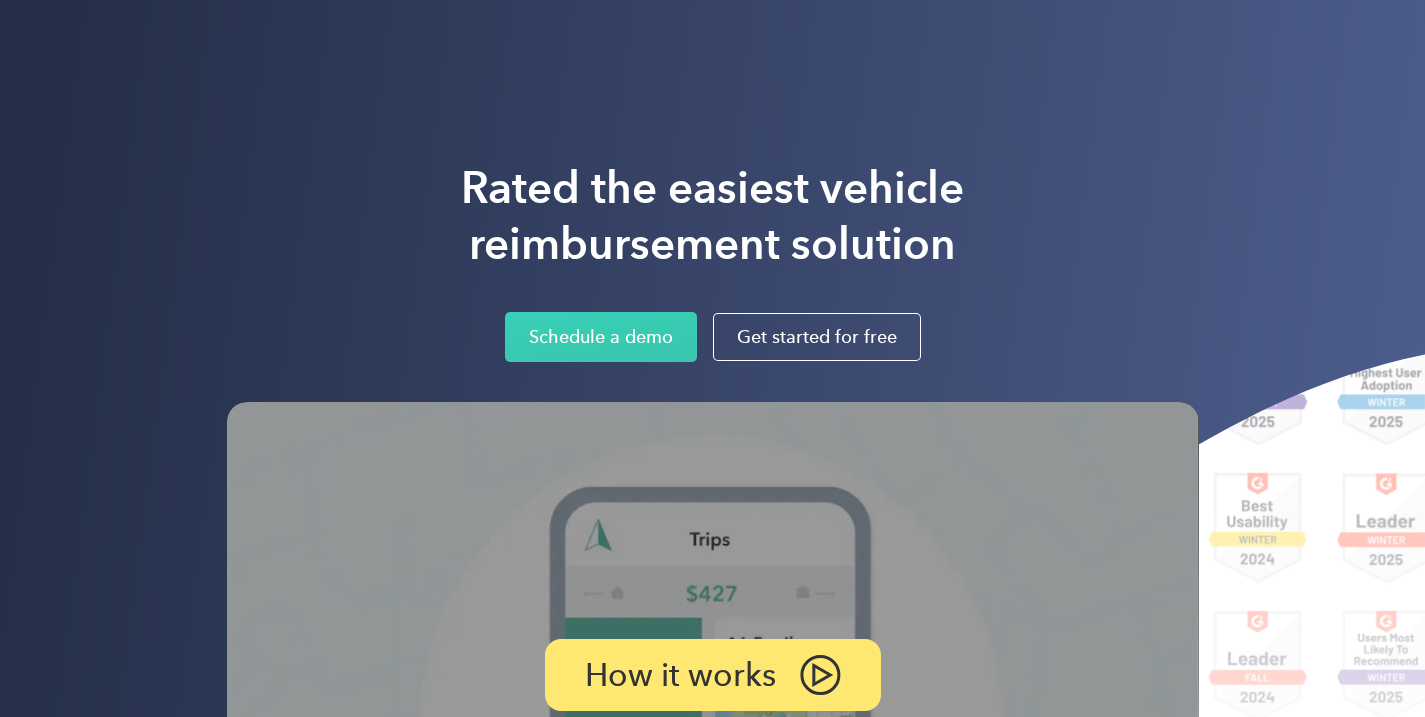 scroll, scrollTop: 0, scrollLeft: 0, axis: both 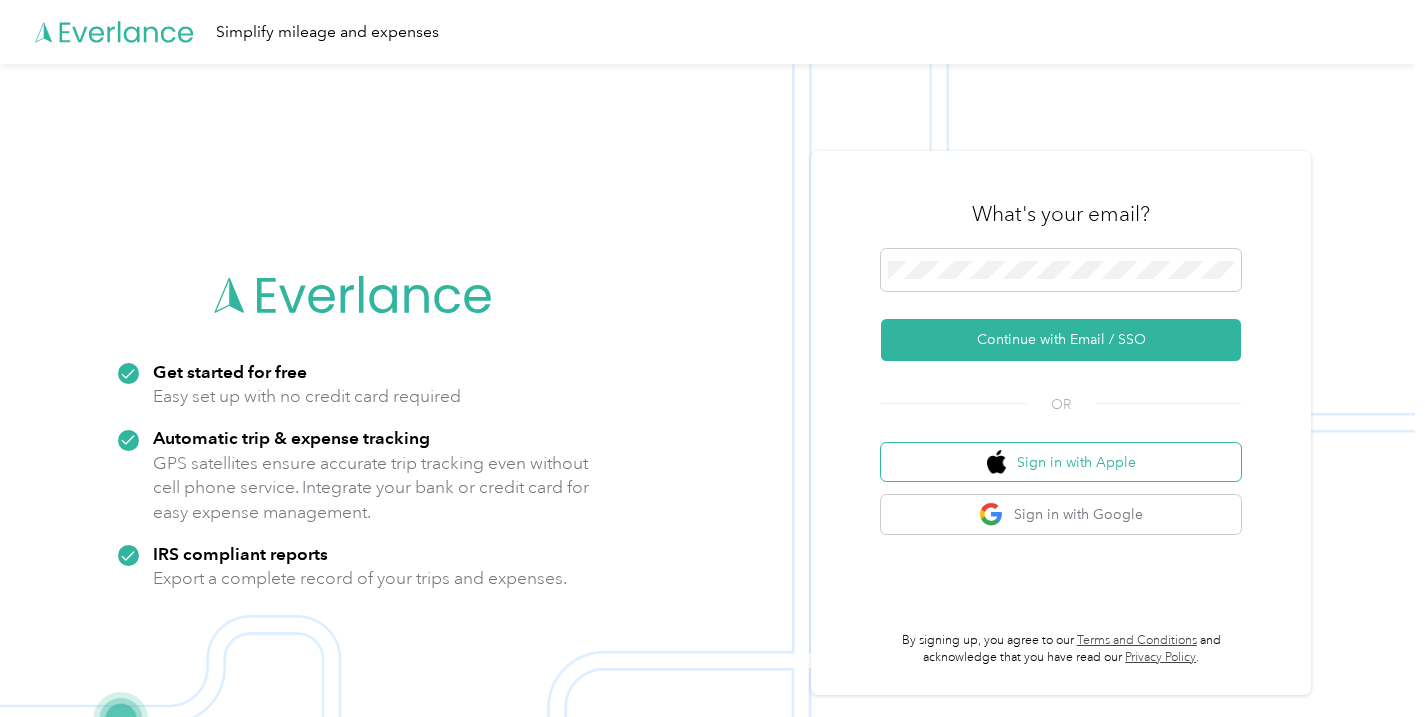 click on "Sign in with Apple" at bounding box center [1061, 462] 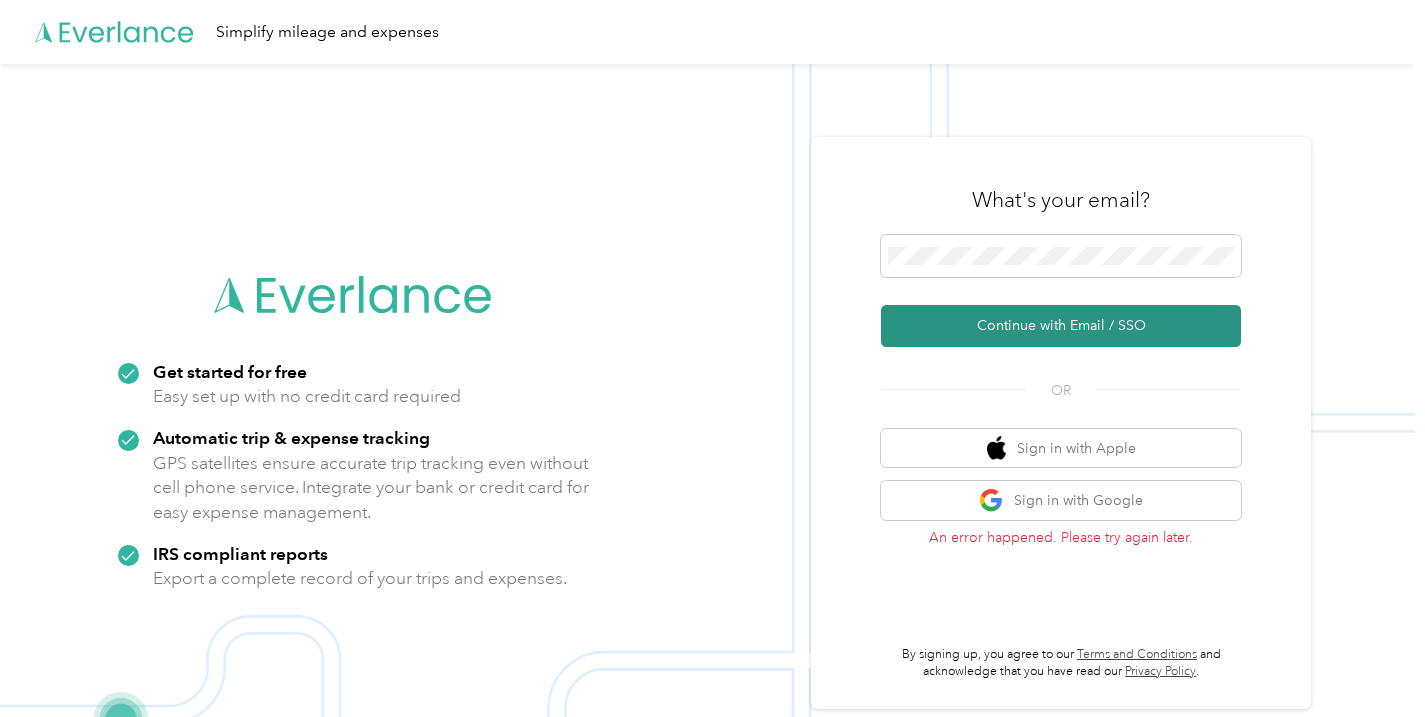 click on "Continue with Email / SSO" at bounding box center [1061, 326] 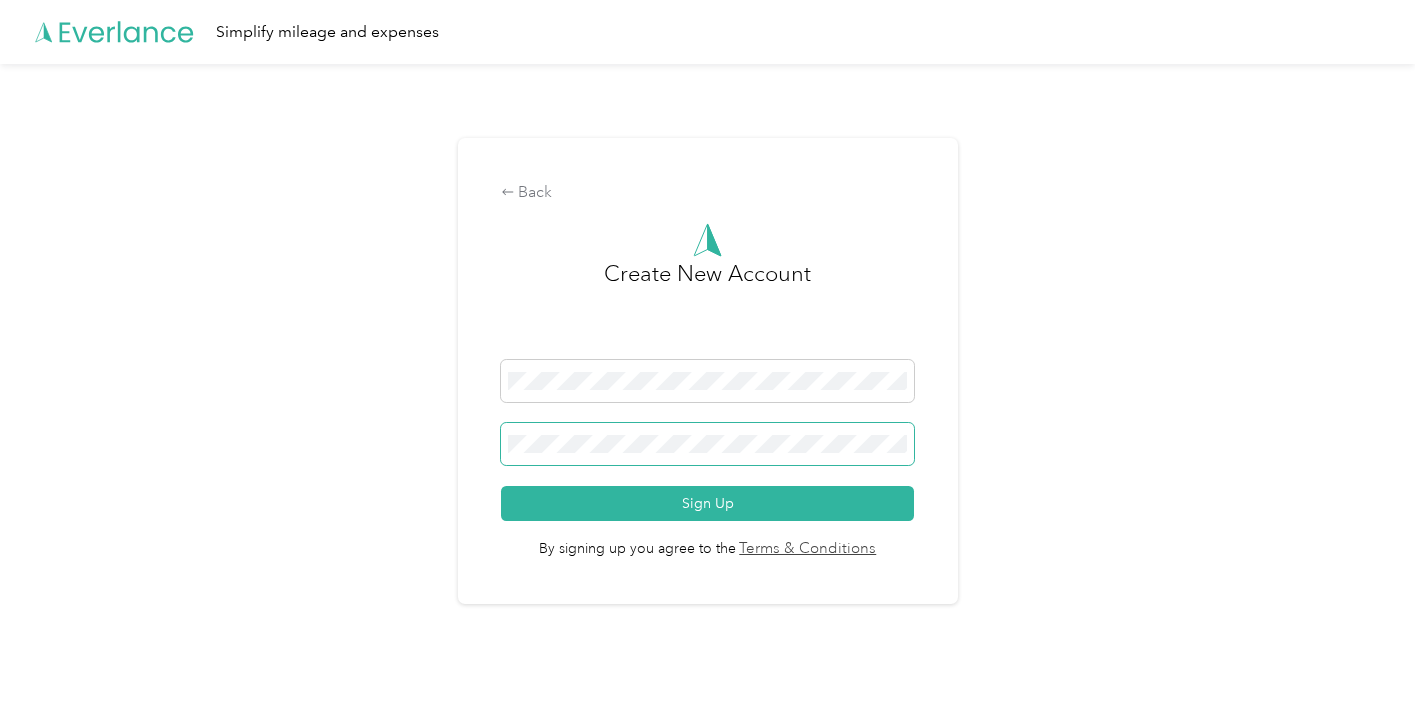 click at bounding box center [708, 444] 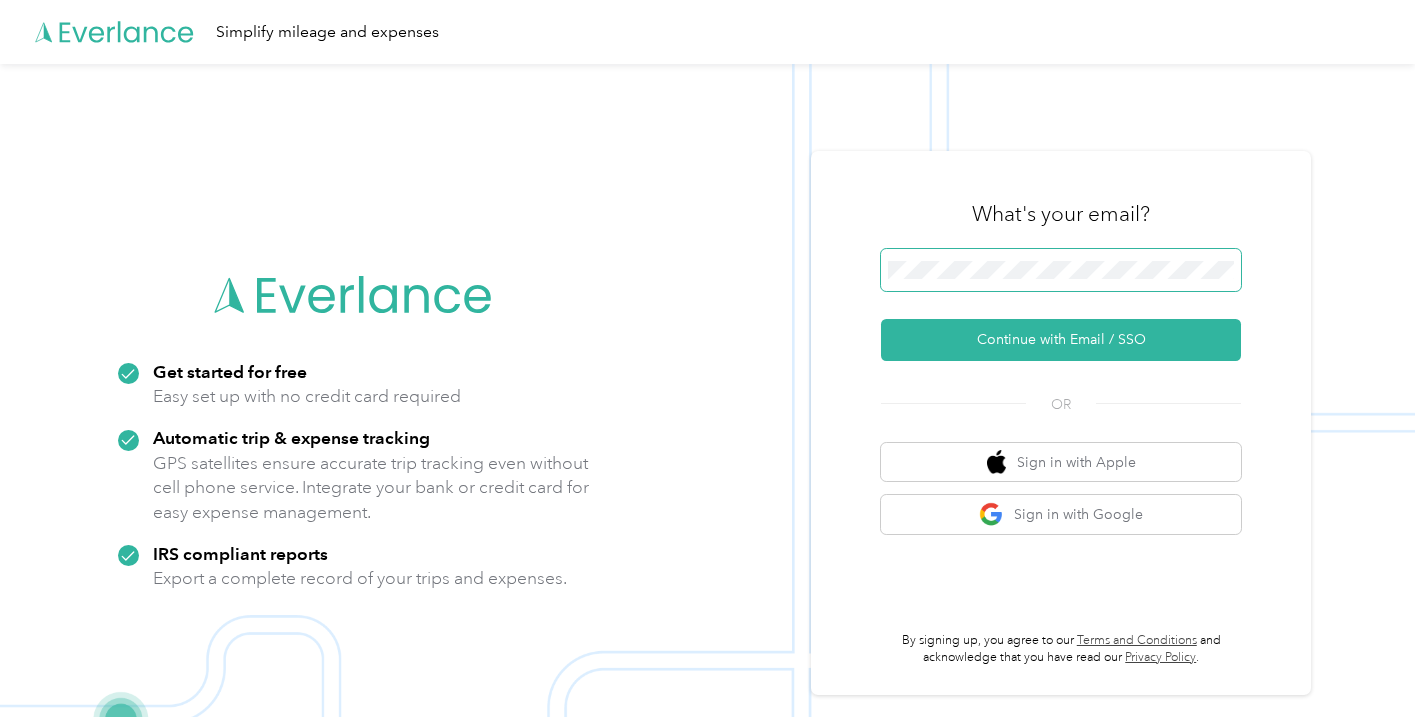 click on "Get started for free Easy set up with no credit card required Automatic trip & expense tracking GPS satellites ensure accurate trip tracking even without cell phone service.  Integrate your bank or credit card for easy expense management. IRS compliant reports Export a complete record of your trips and expenses. What's your email? Continue with Email / SSO OR Sign in with Apple Sign in with Google By signing up, you agree to our   Terms and Conditions   and acknowledge that you have read our   Privacy Policy ." at bounding box center (707, 422) 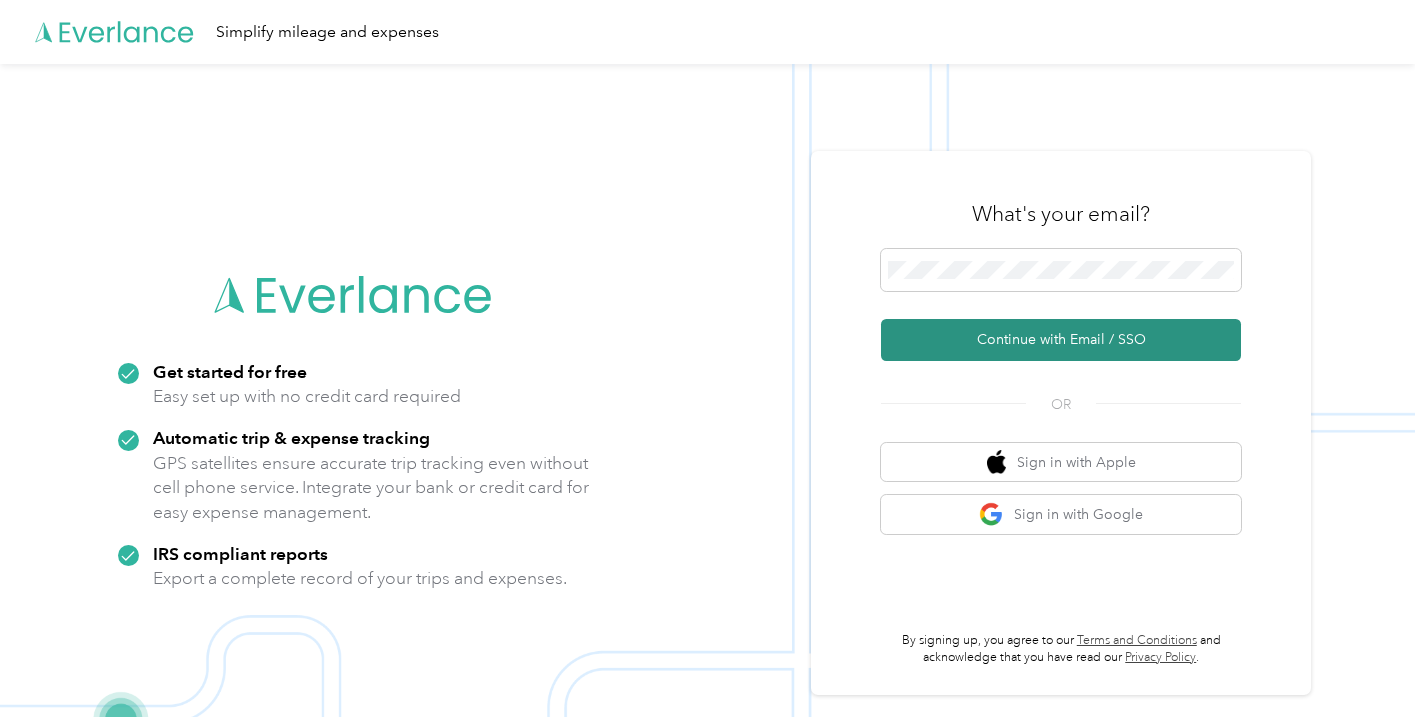 click on "Continue with Email / SSO" at bounding box center (1061, 340) 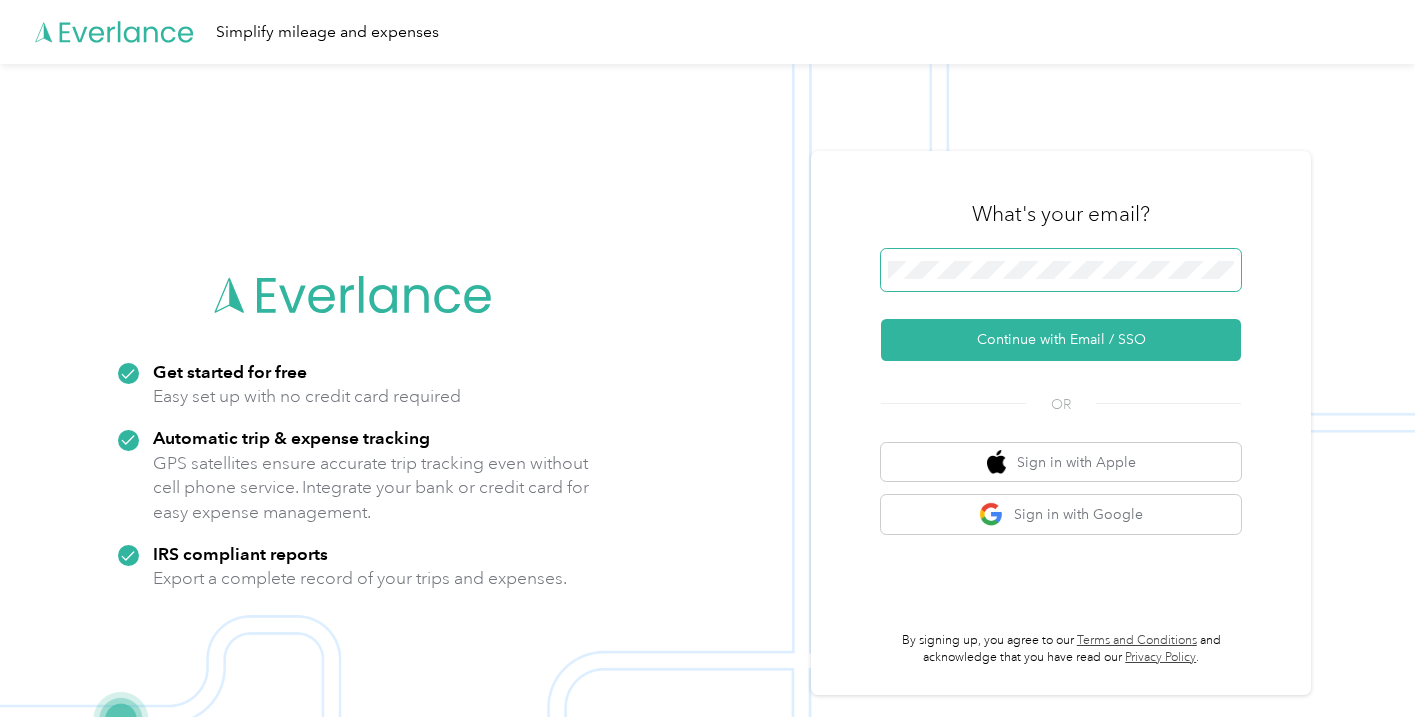 click on "Continue with Email / SSO" at bounding box center (1061, 340) 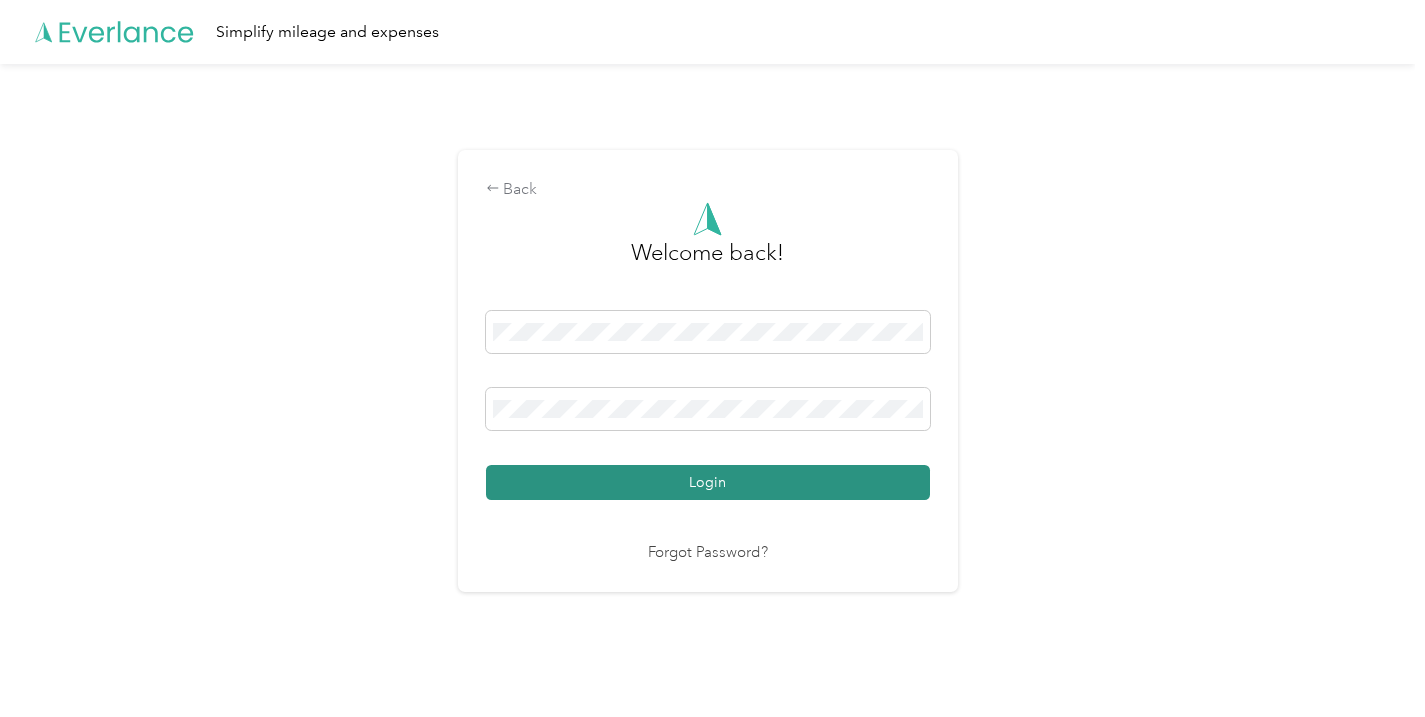 click on "Login" at bounding box center (708, 482) 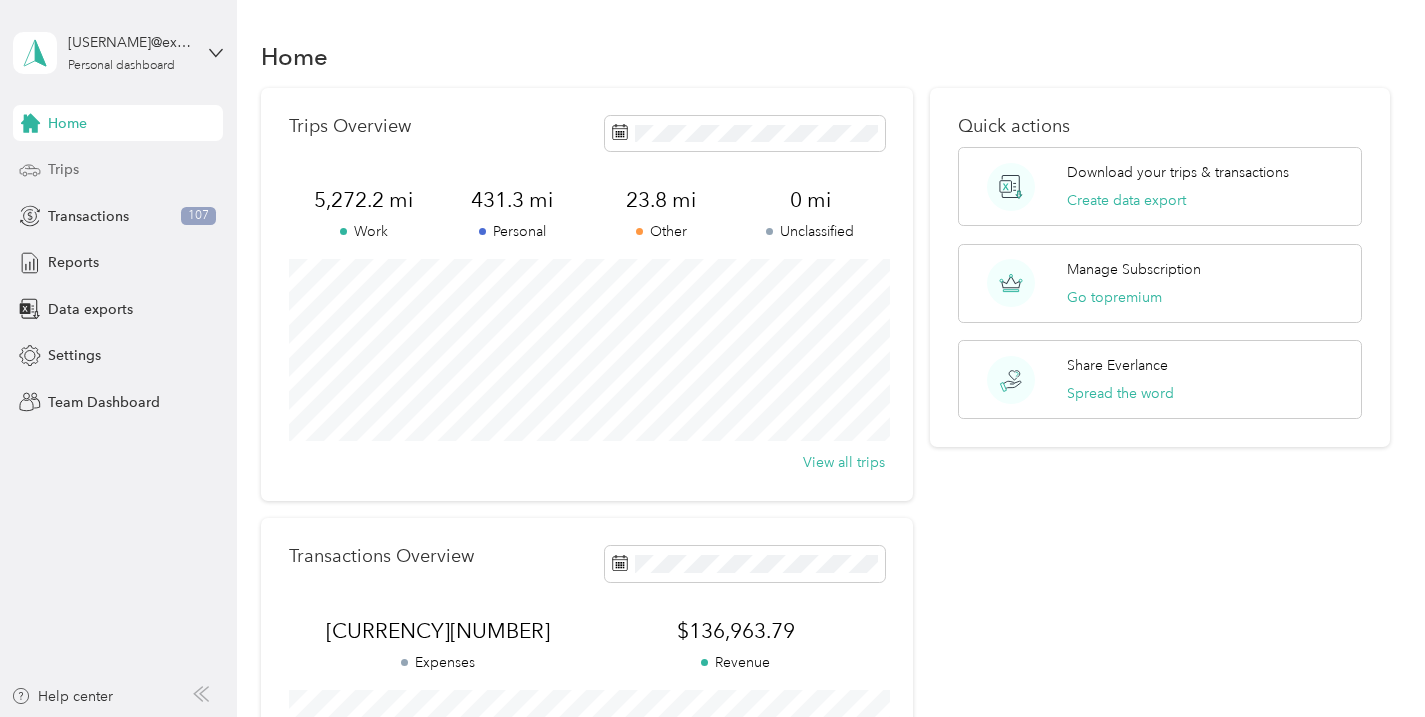 click on "Trips" at bounding box center [118, 170] 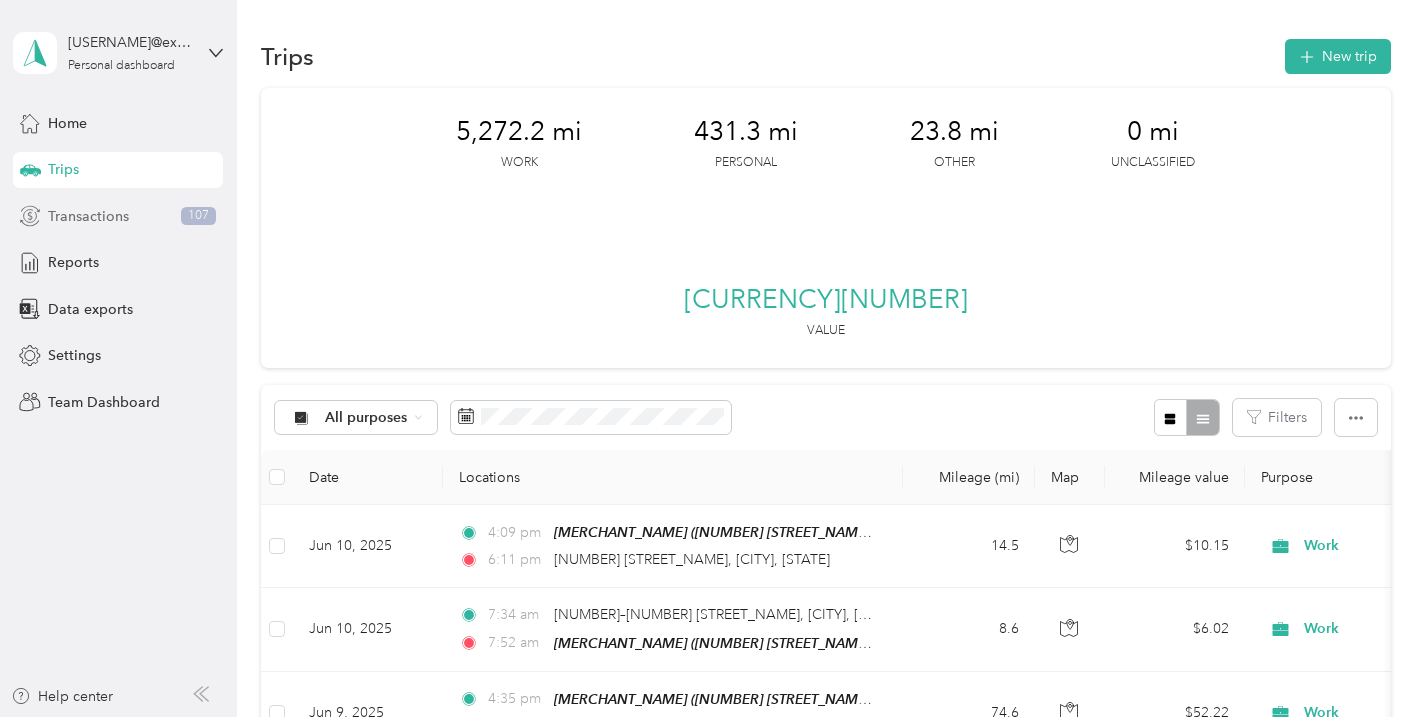 click on "Transactions 107" at bounding box center [118, 216] 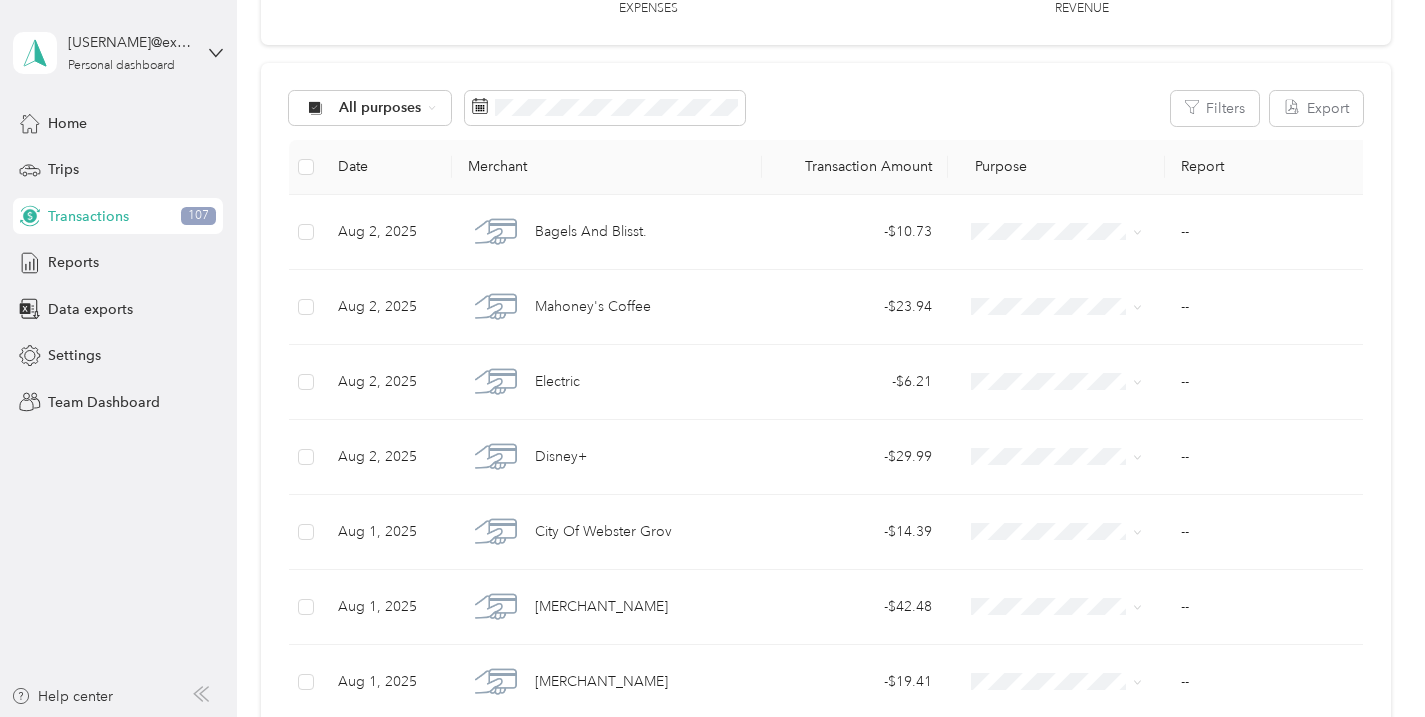 scroll, scrollTop: 159, scrollLeft: 0, axis: vertical 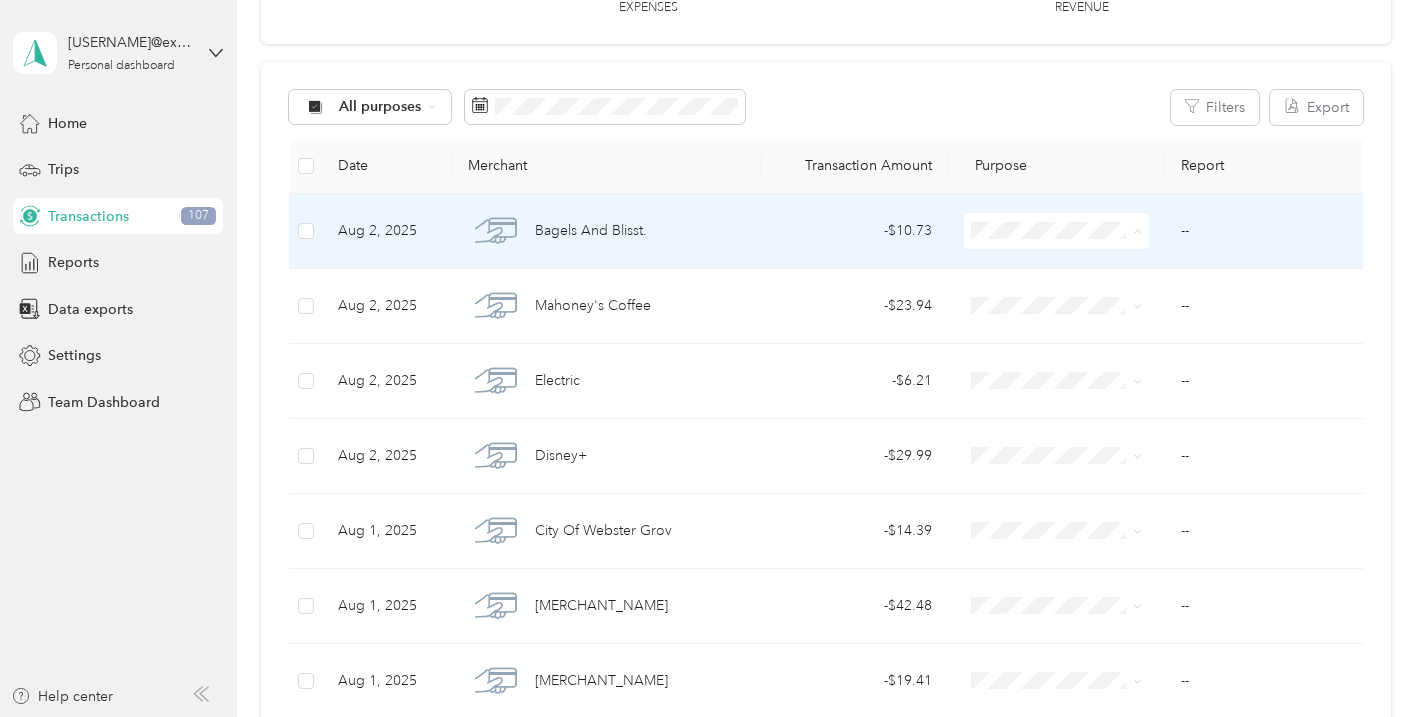click on "Work" at bounding box center [1057, 268] 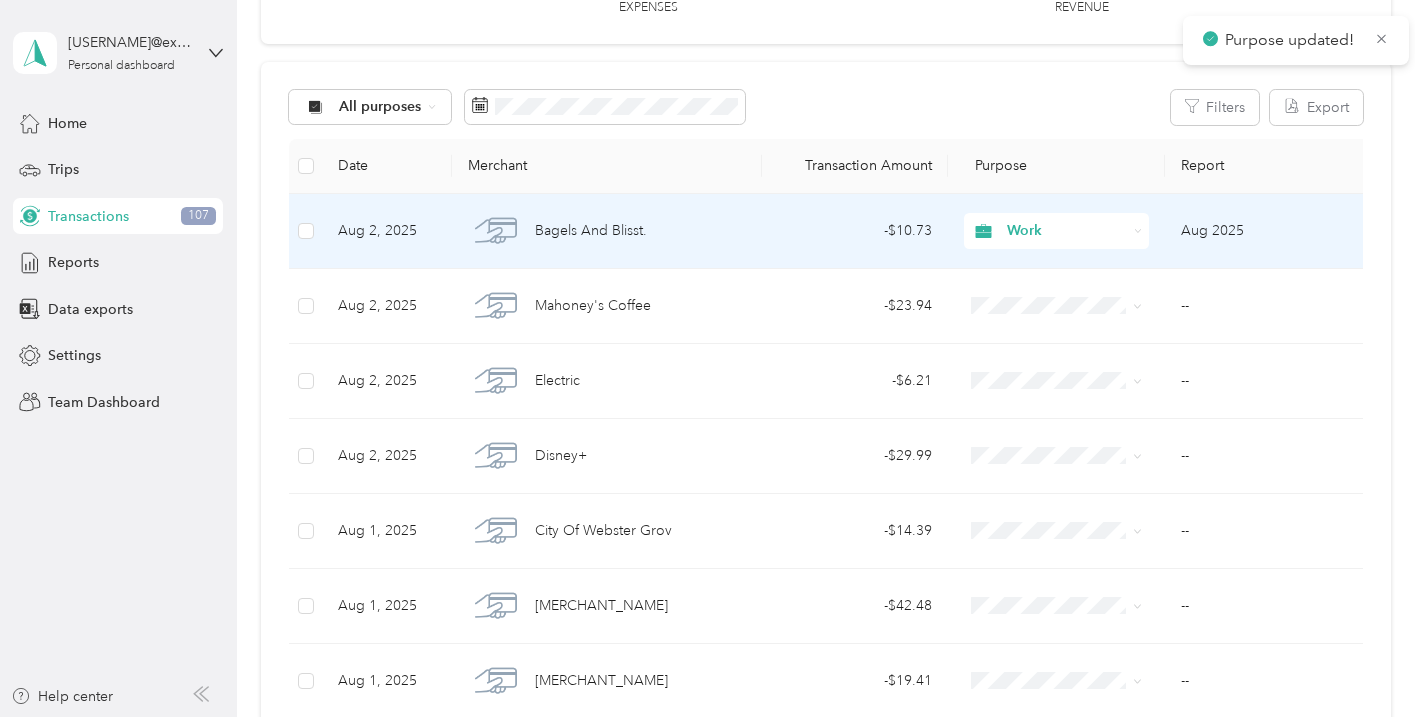 scroll, scrollTop: 229, scrollLeft: 0, axis: vertical 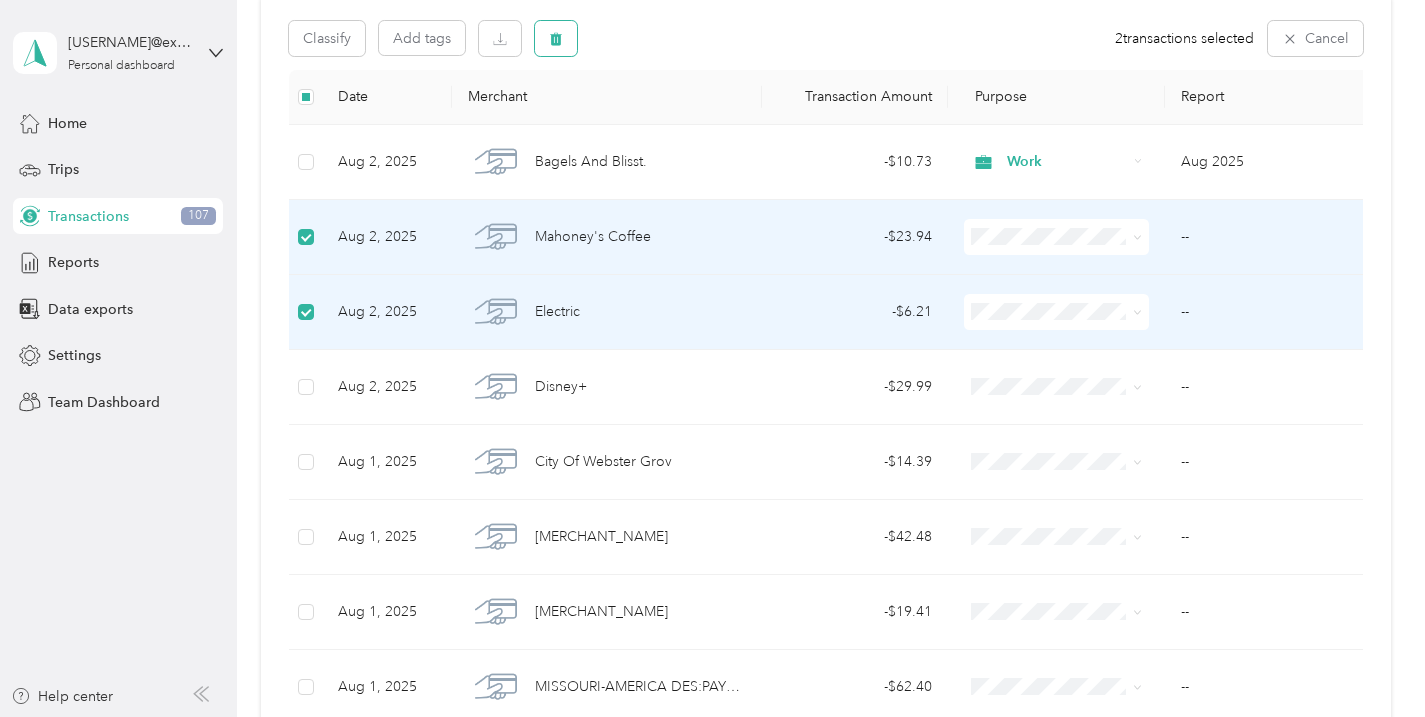 click at bounding box center (556, 38) 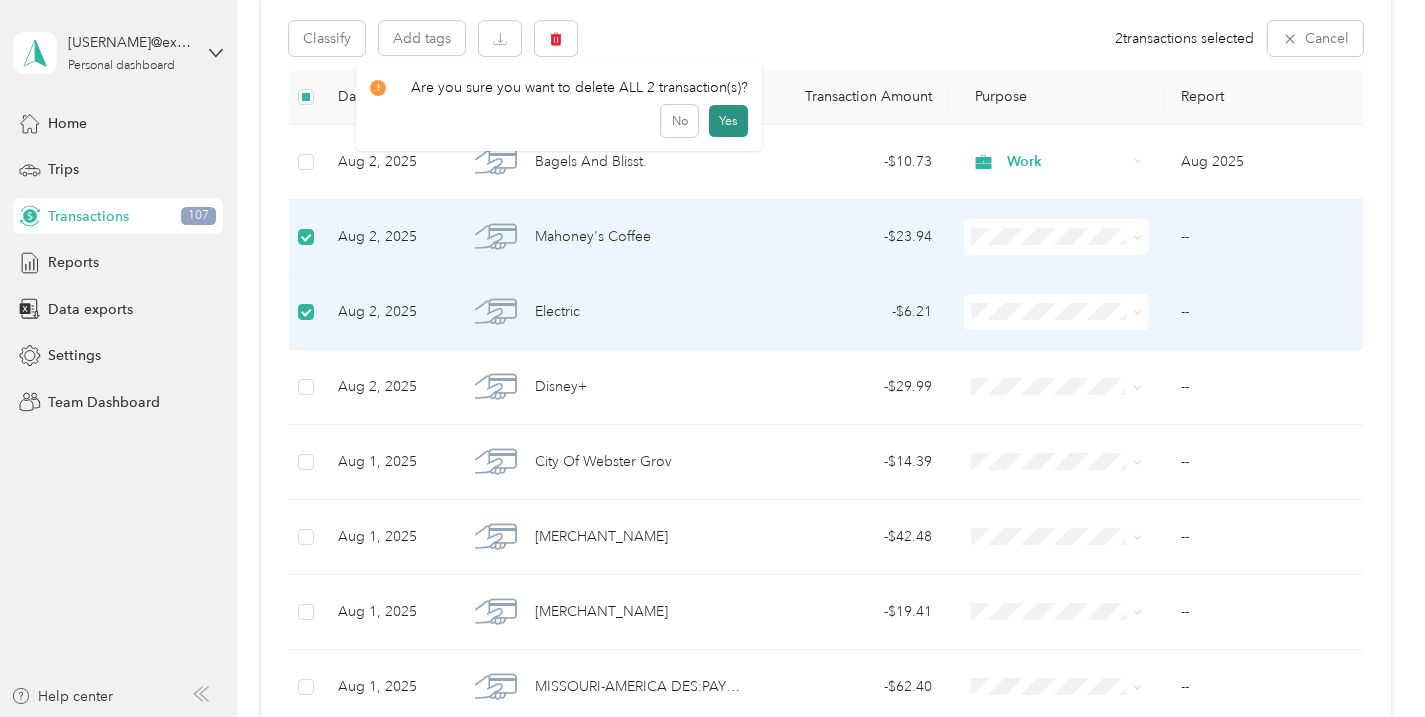 click on "Yes" at bounding box center [728, 121] 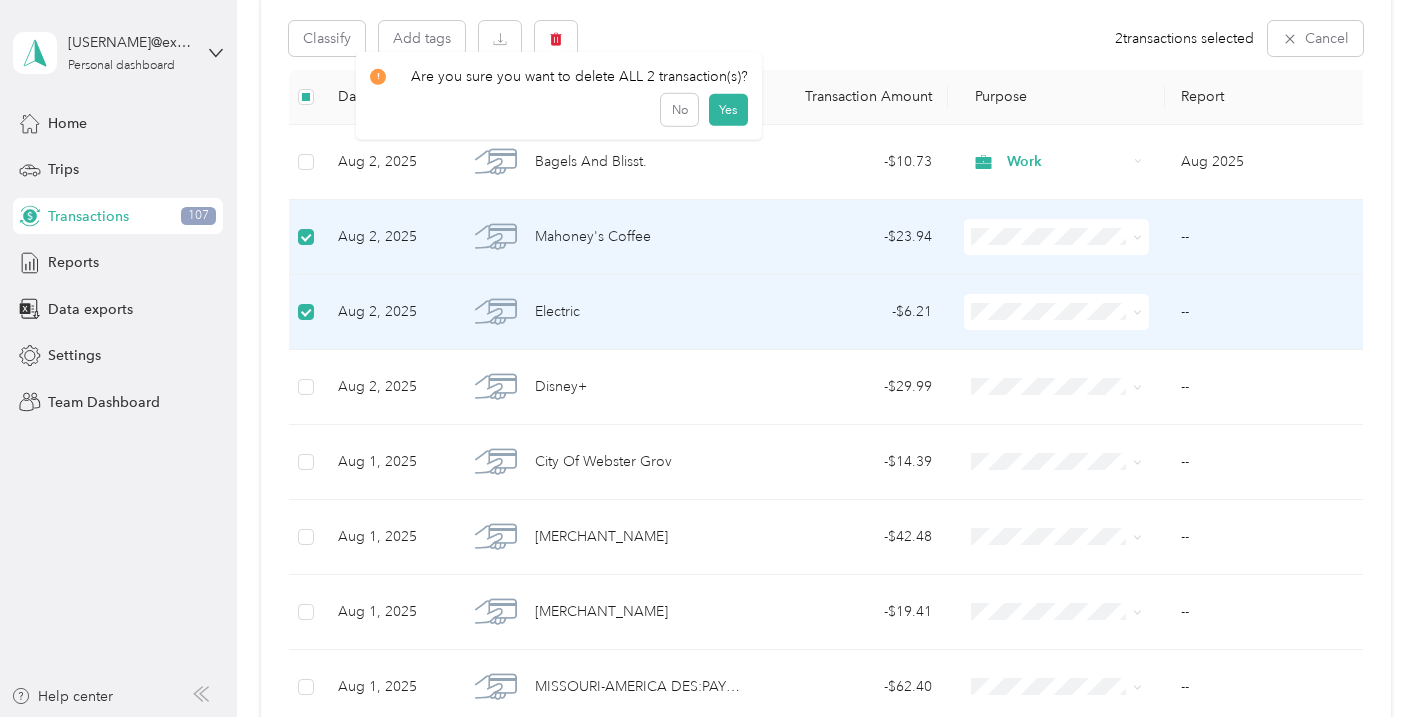 scroll, scrollTop: 229, scrollLeft: 0, axis: vertical 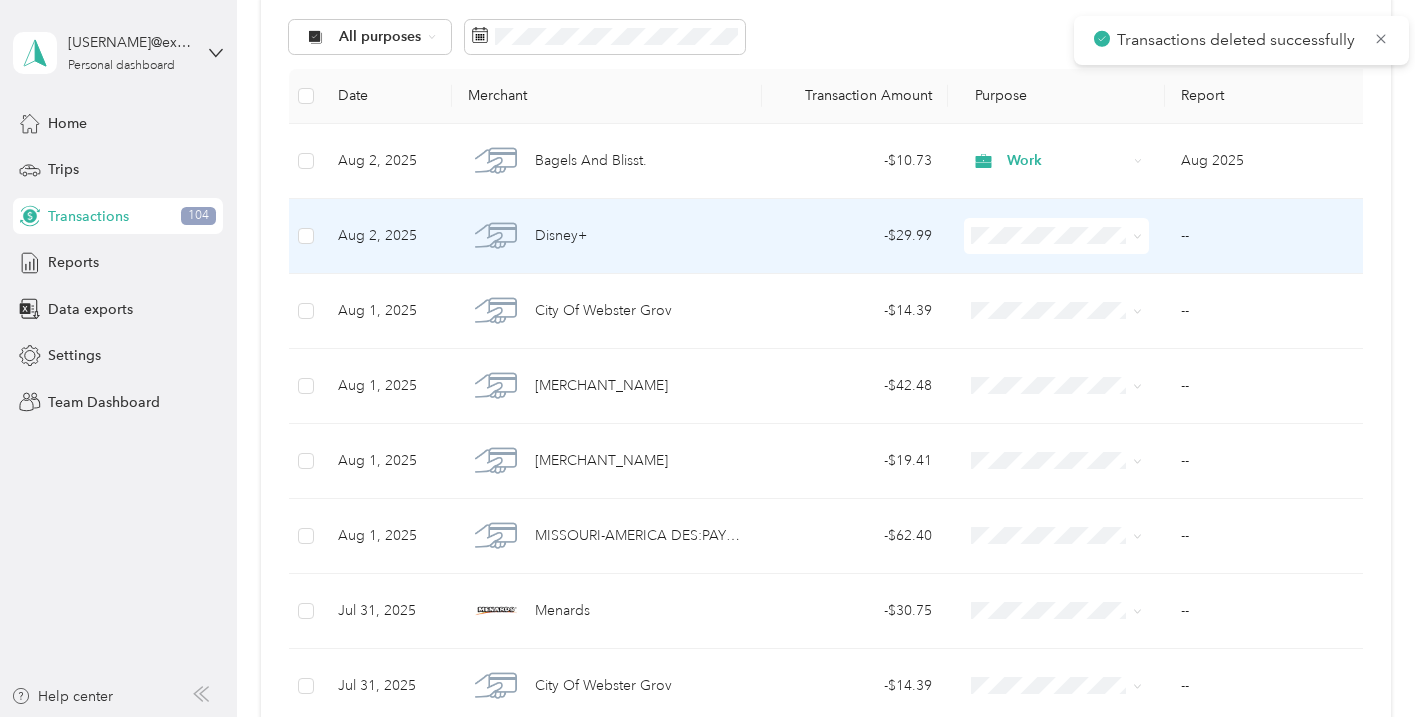 click at bounding box center (1056, 236) 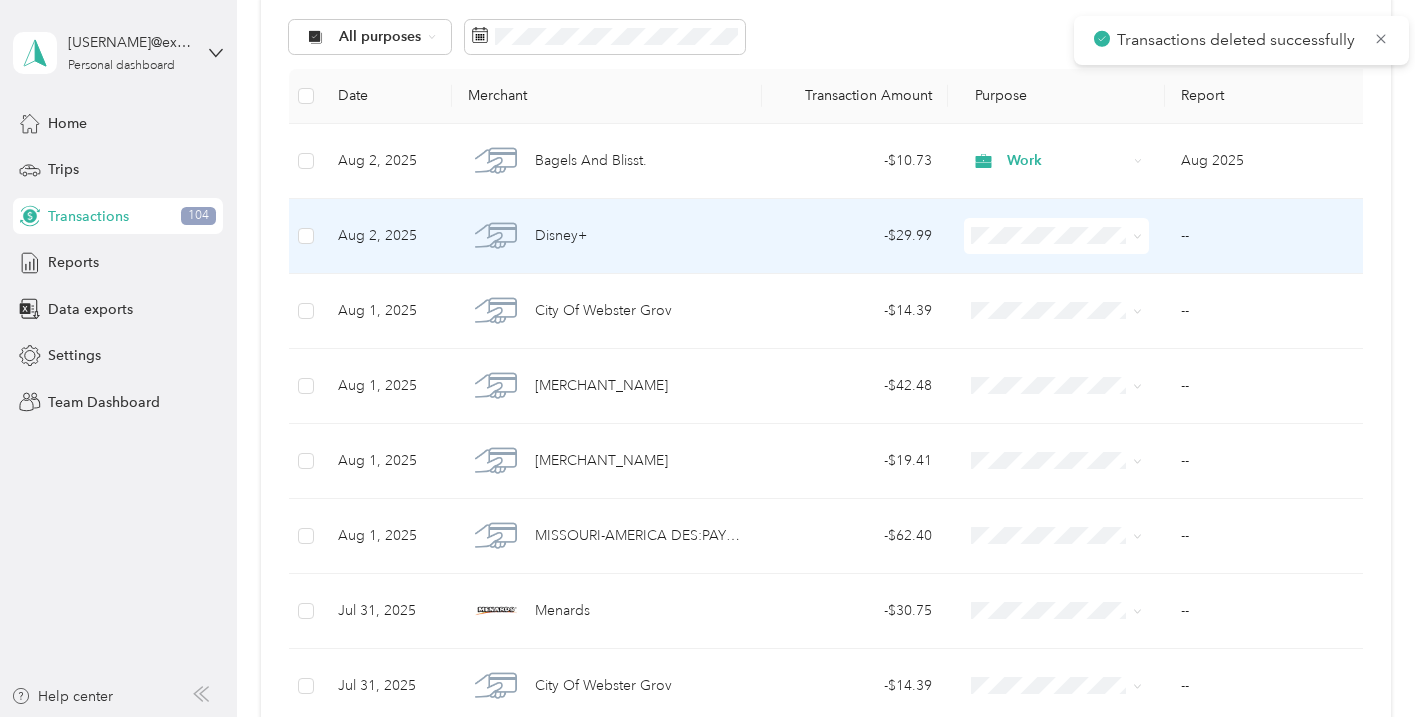 click at bounding box center (1134, 236) 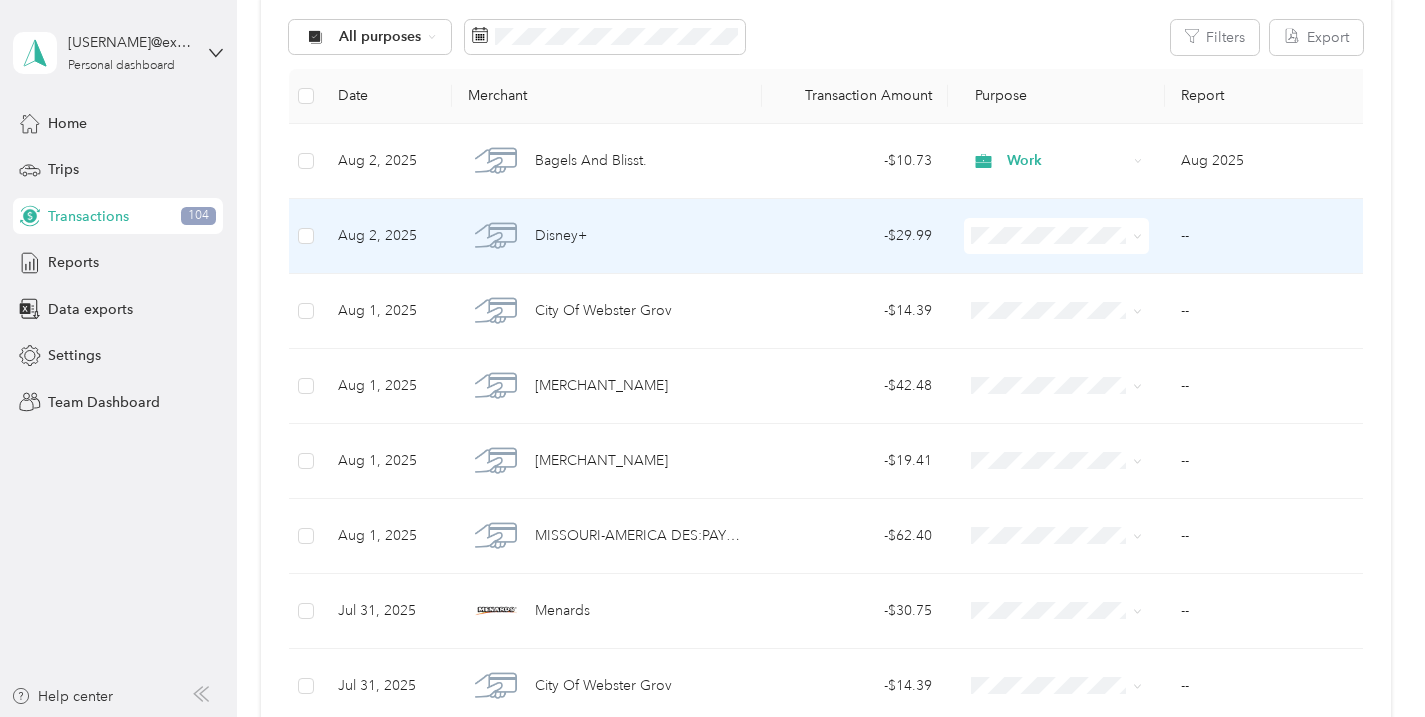 click at bounding box center (1134, 236) 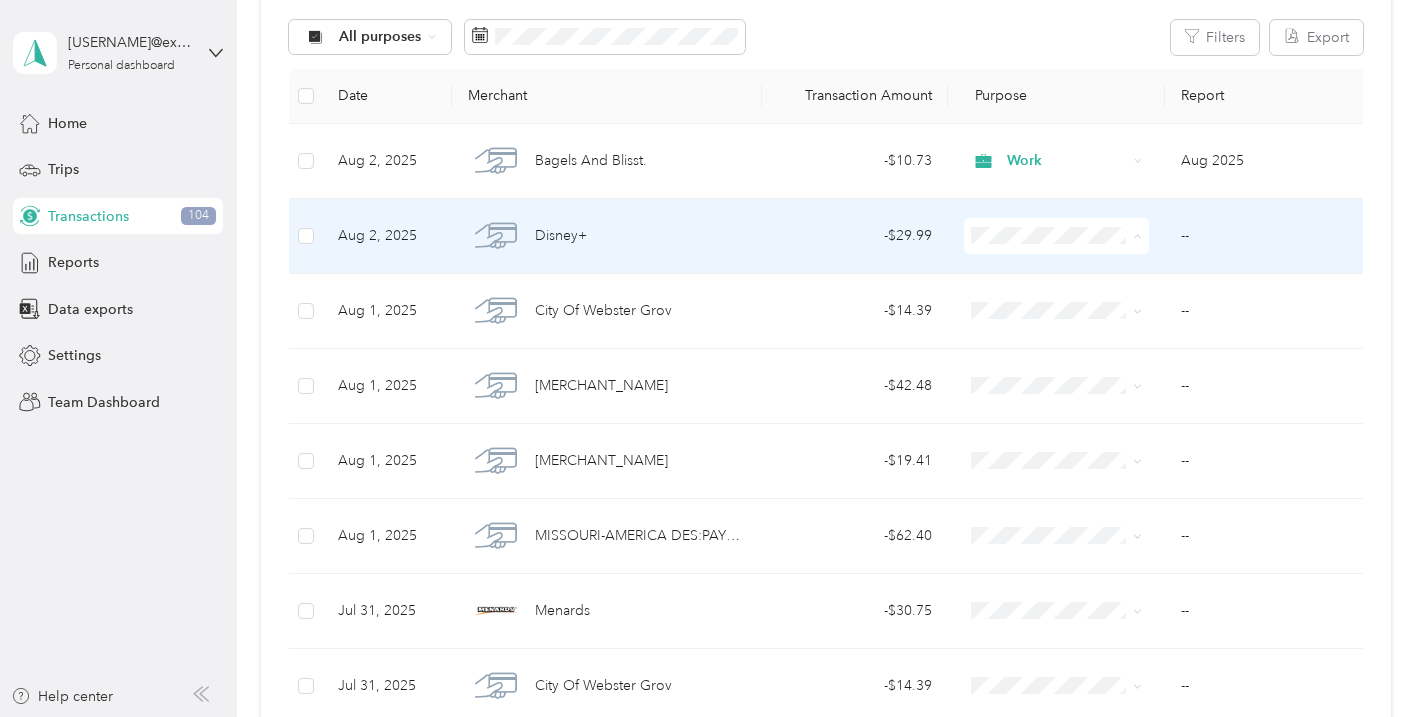 click on "Work" at bounding box center [1057, 273] 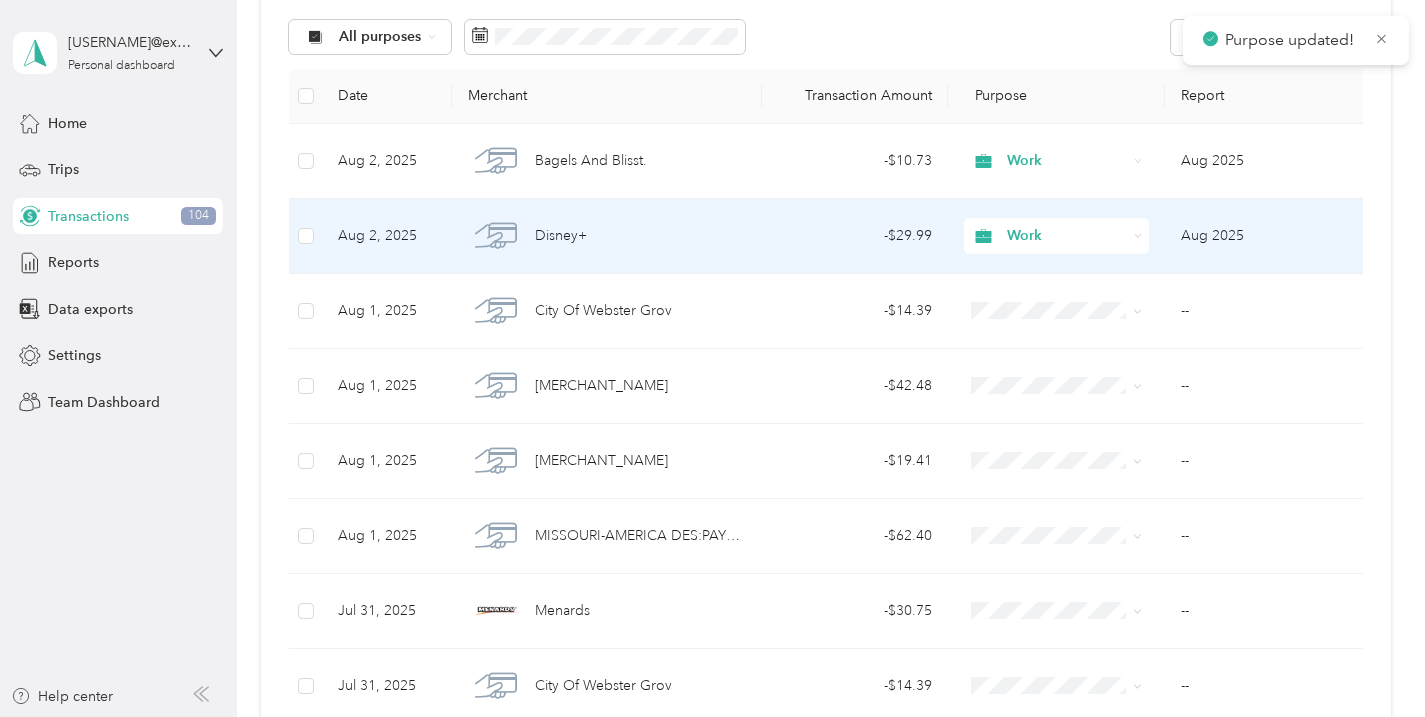 click on "Disney+" at bounding box center (607, 236) 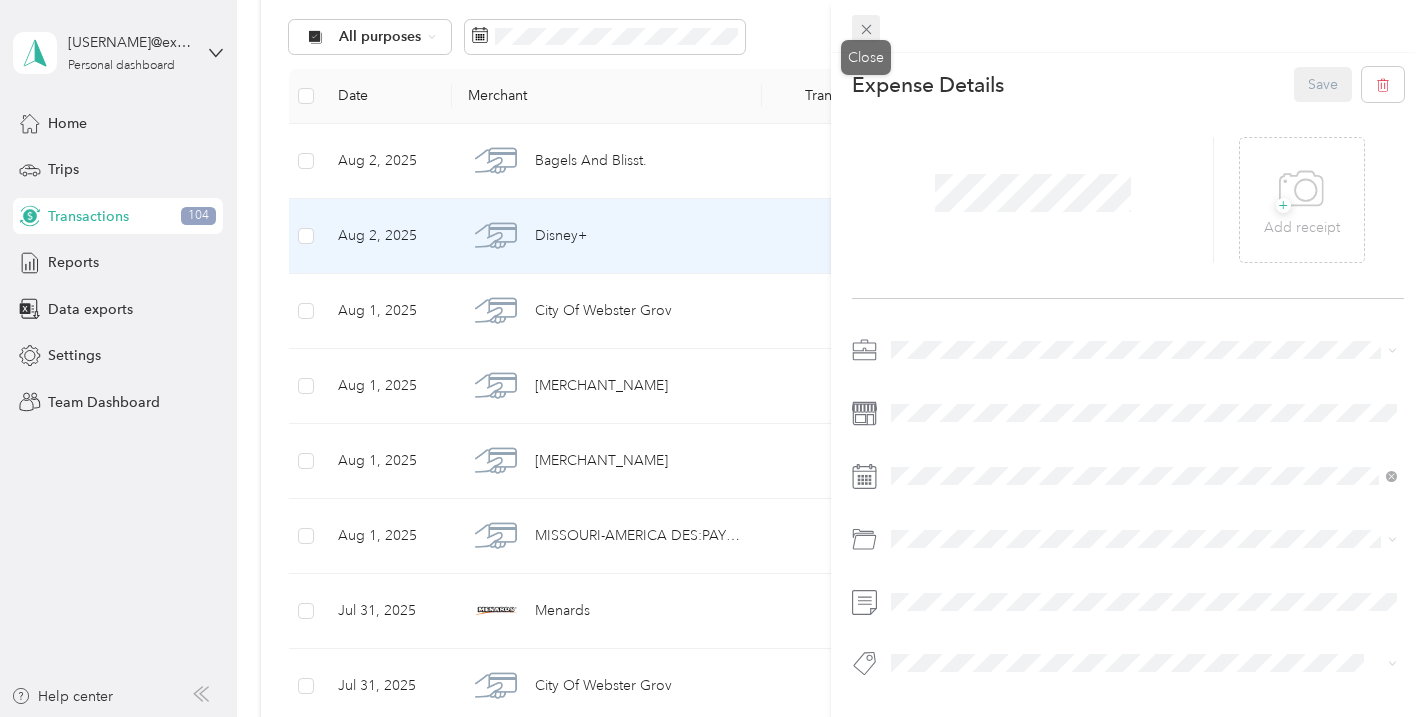 click 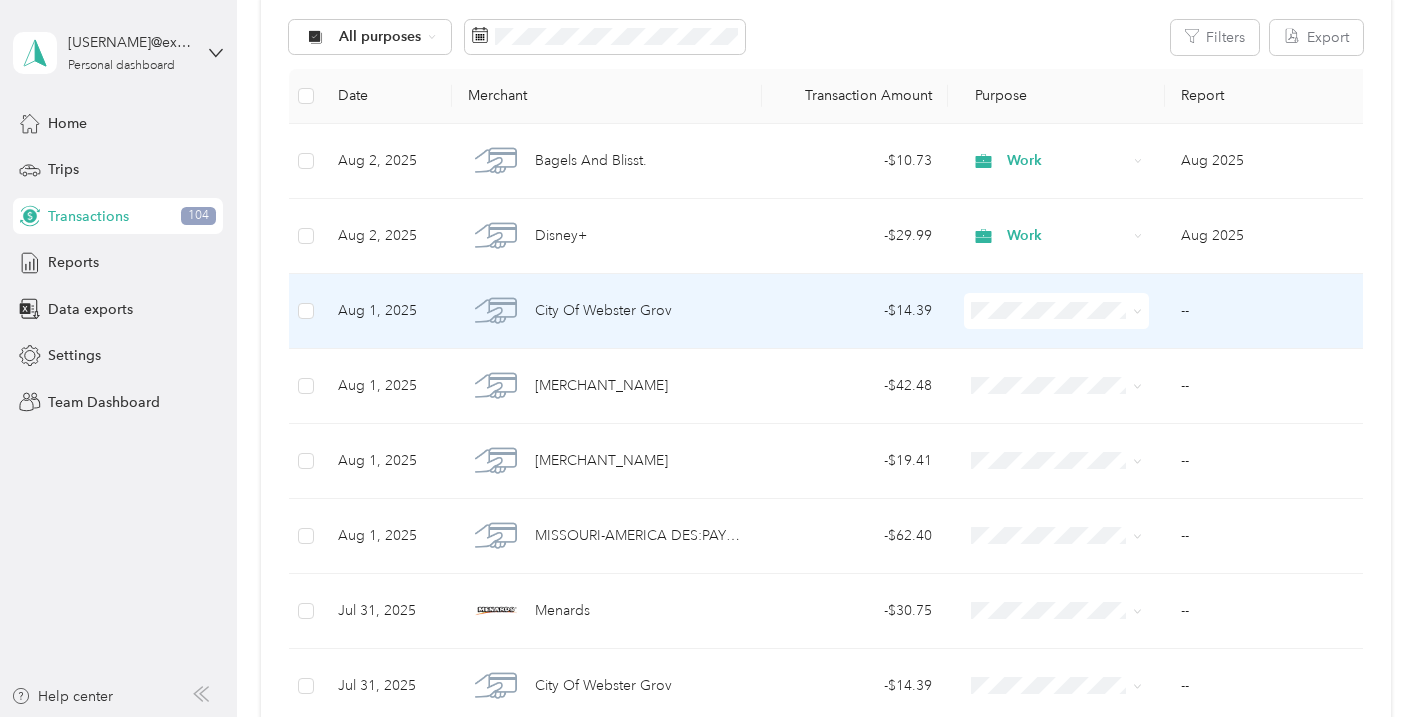 click at bounding box center [305, 311] 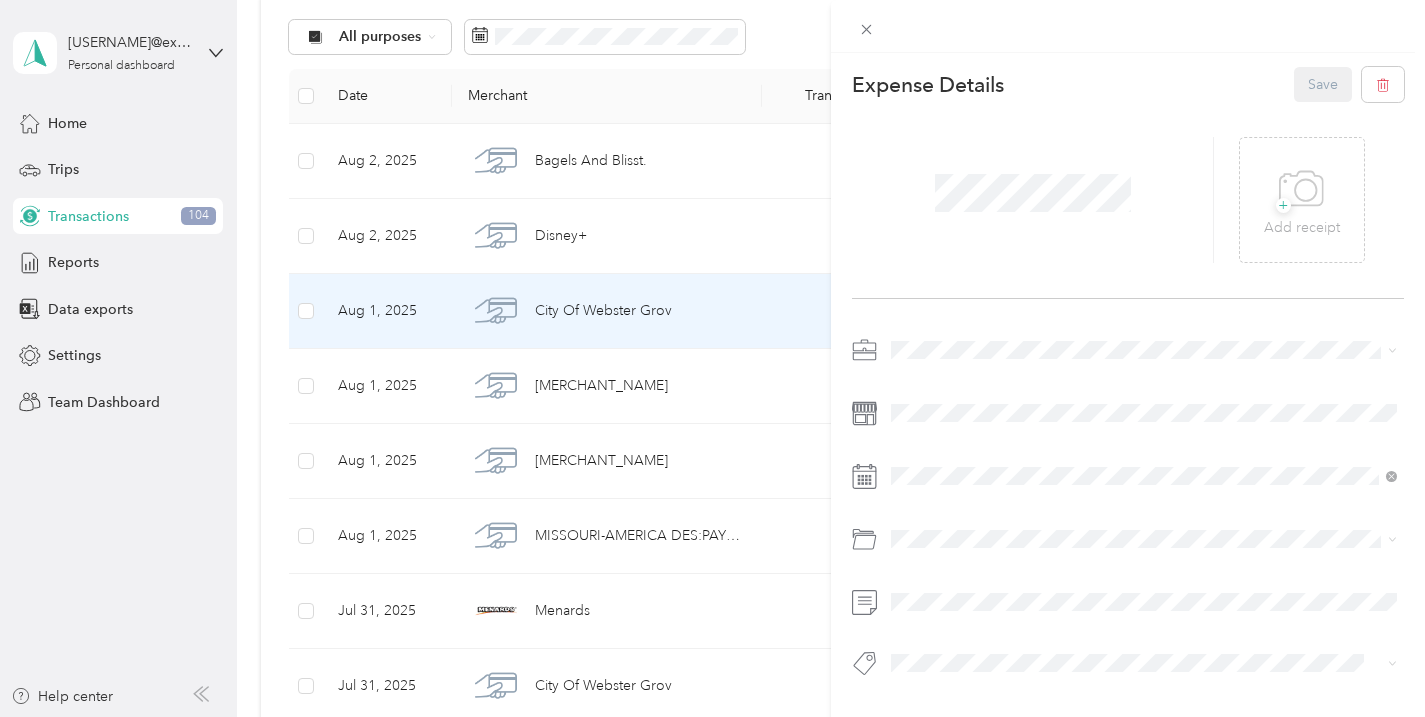 click on "This  expense  cannot be edited because it is either under review, approved, or paid. Contact your Team Manager to edit it.  Expense Details Save + Add receipt" at bounding box center (712, 358) 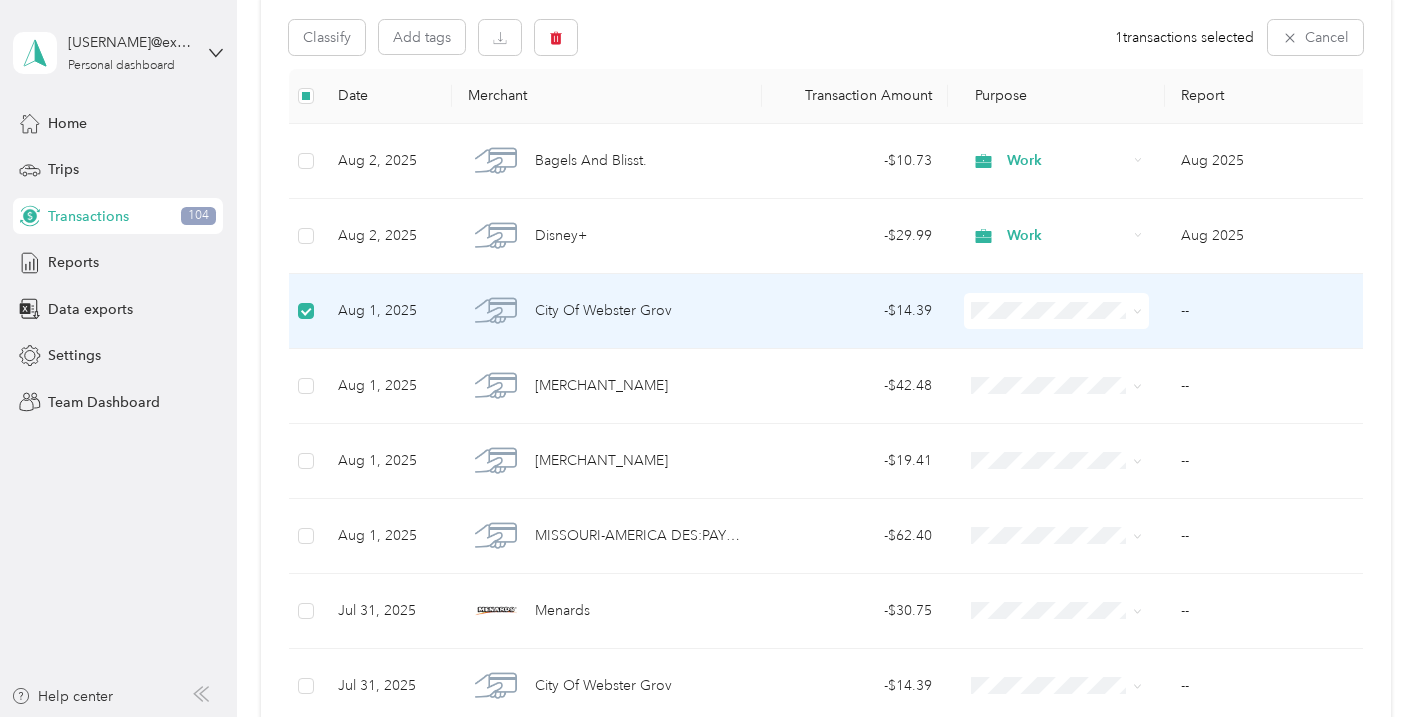 scroll, scrollTop: 228, scrollLeft: 0, axis: vertical 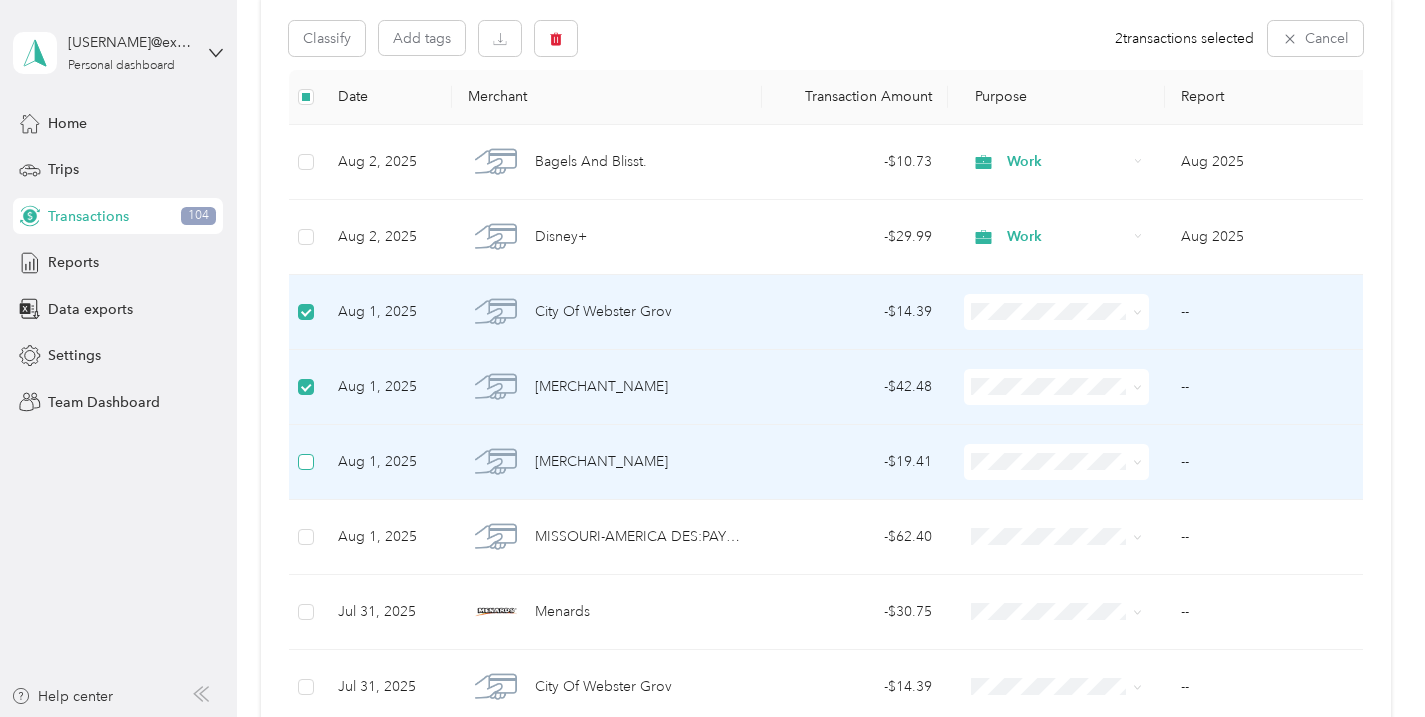 click at bounding box center (306, 462) 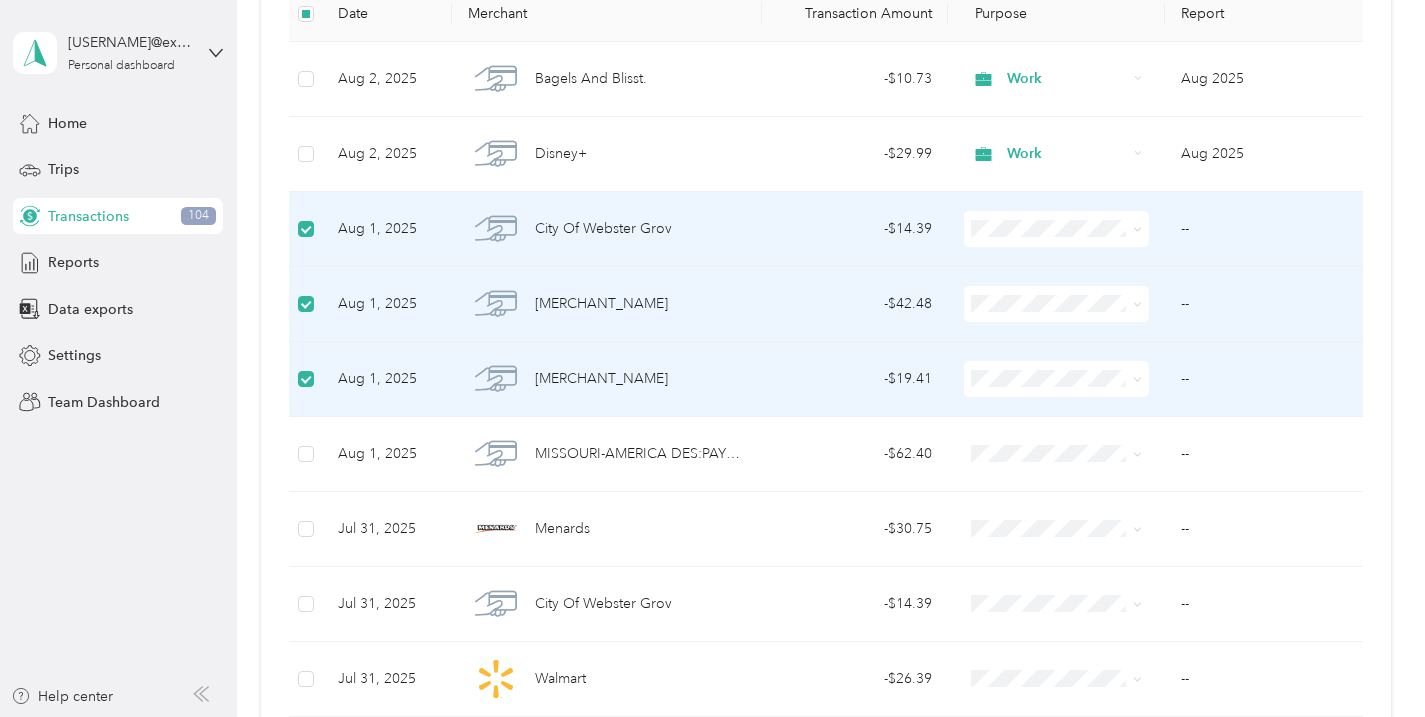 scroll, scrollTop: 324, scrollLeft: 0, axis: vertical 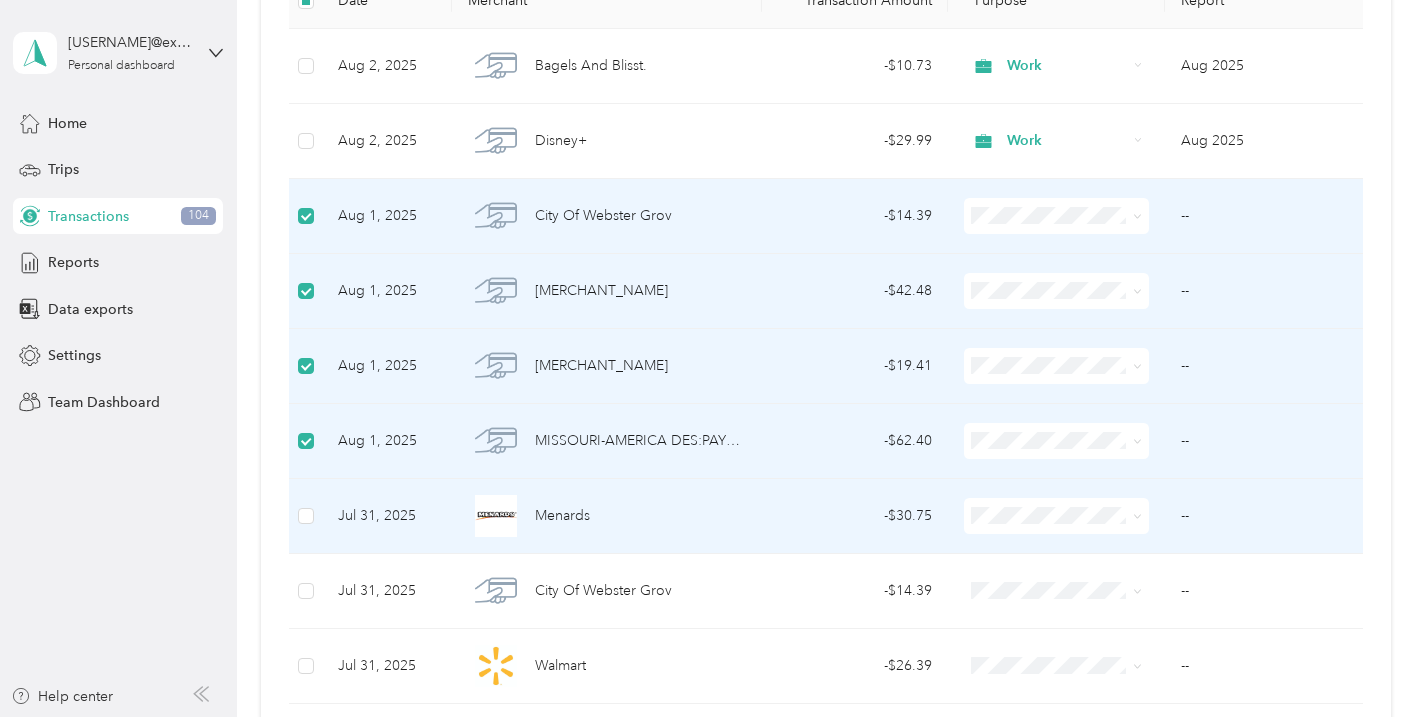 click at bounding box center [305, 516] 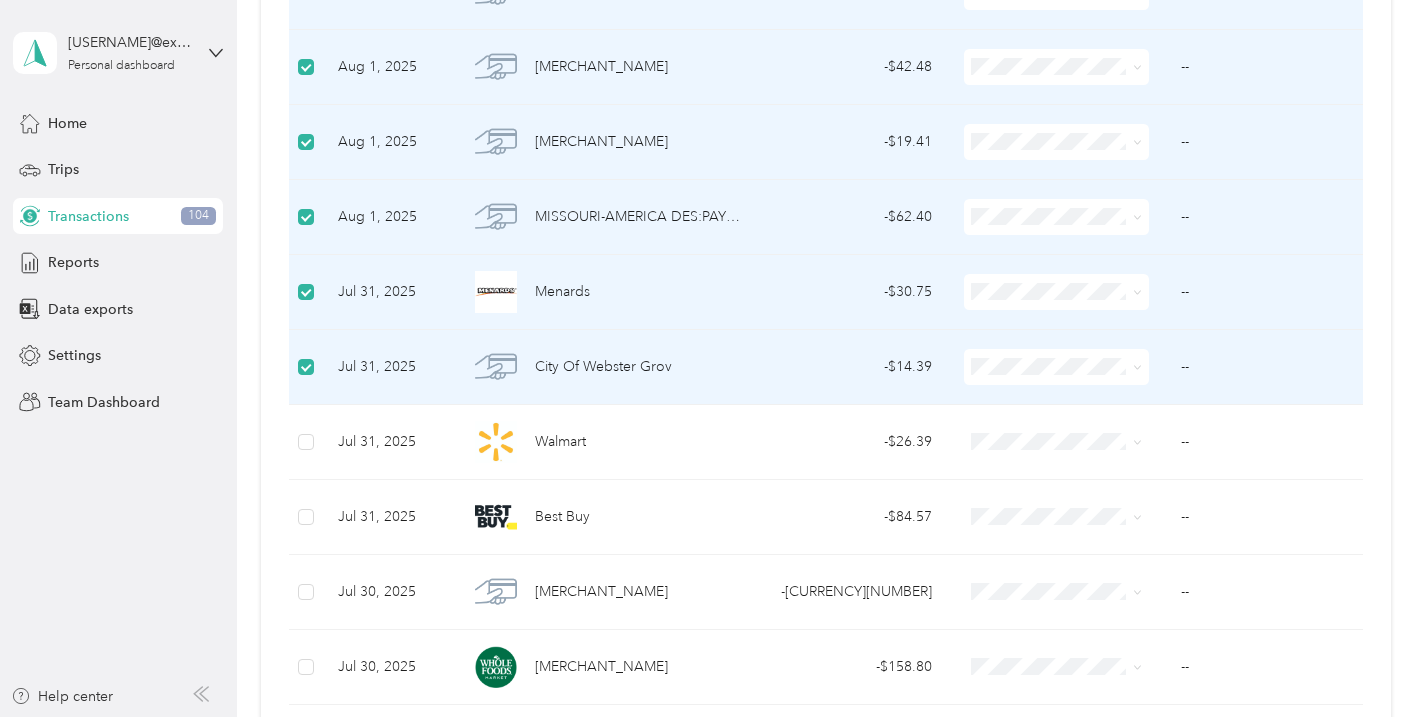 scroll, scrollTop: 558, scrollLeft: 0, axis: vertical 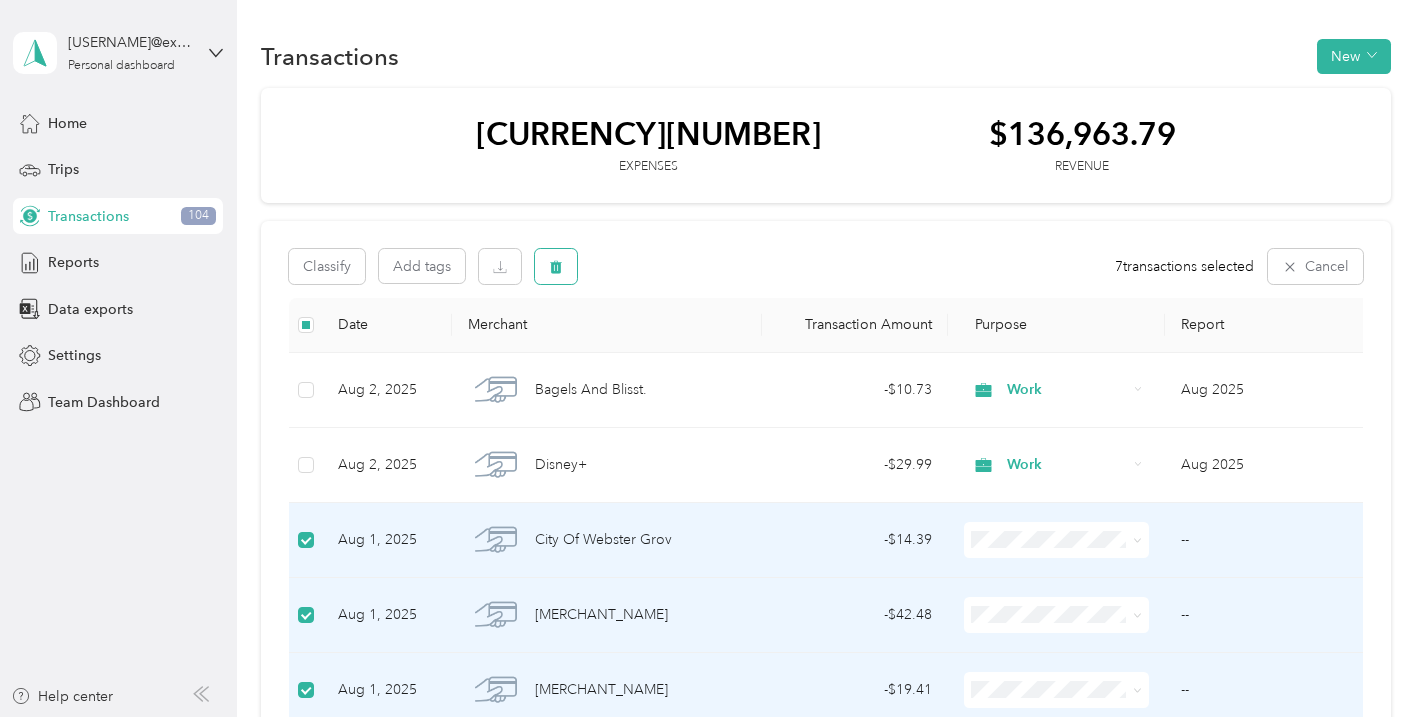 click 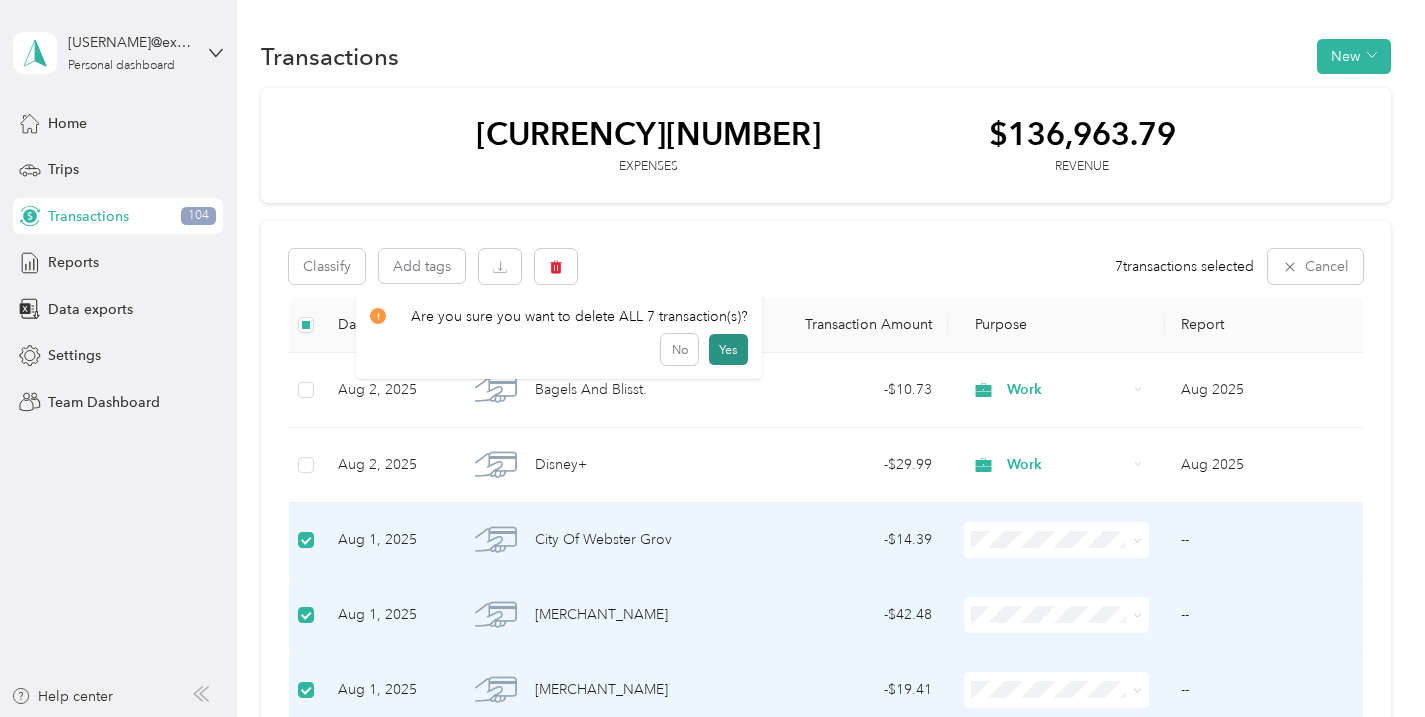 click on "Yes" at bounding box center [728, 350] 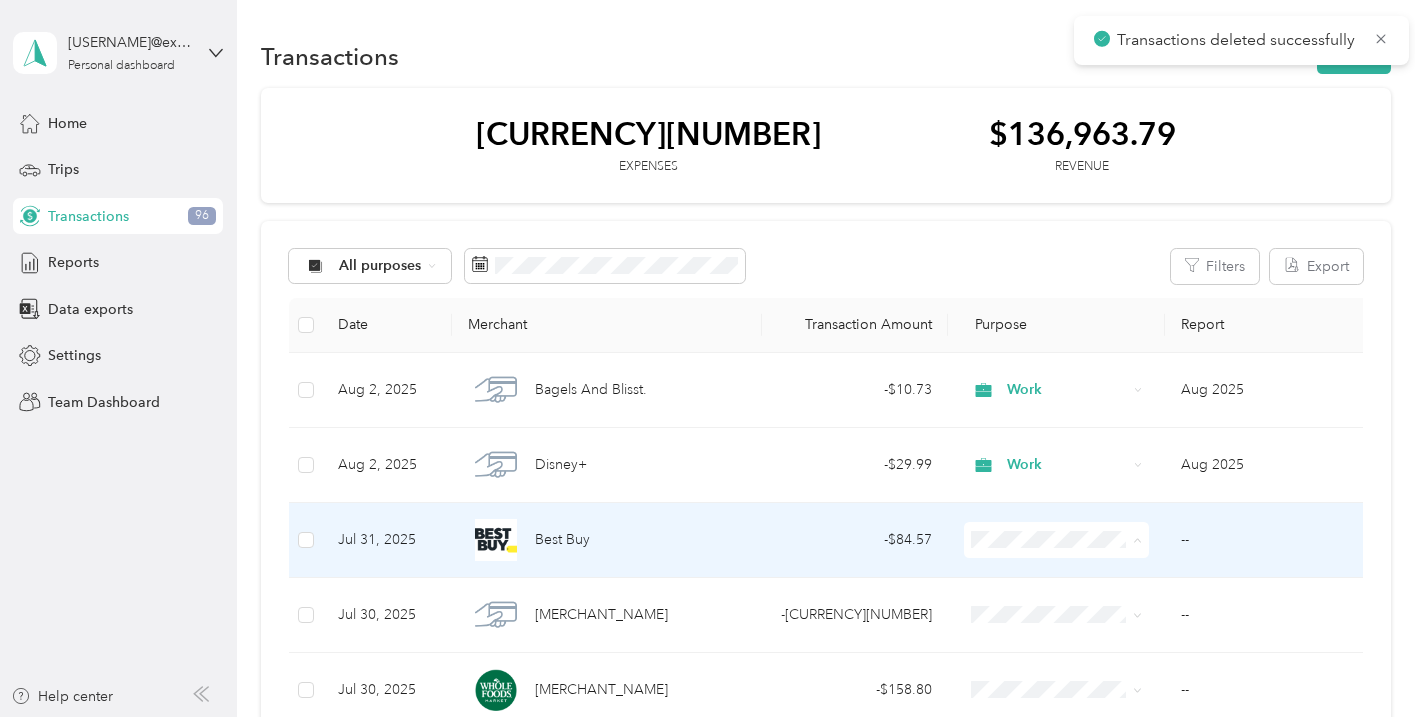 click on "Physician" at bounding box center [1075, 327] 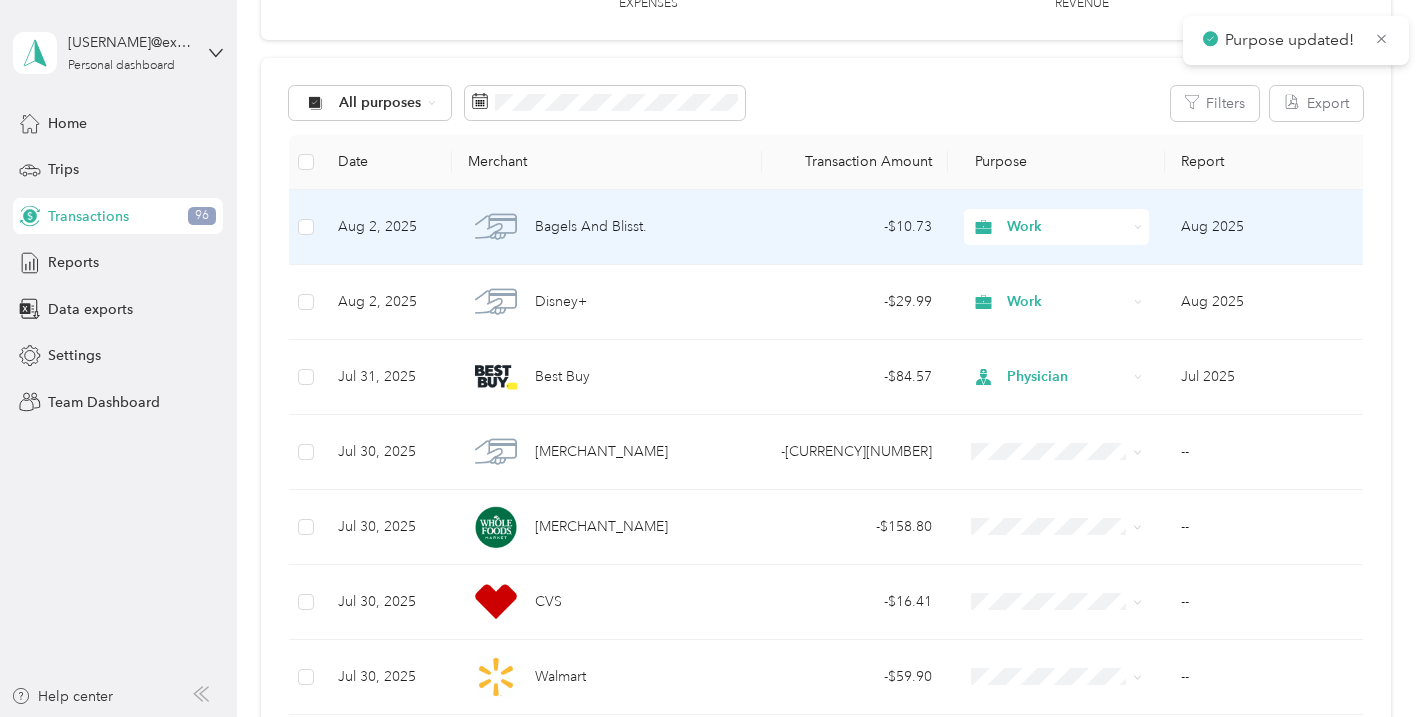 scroll, scrollTop: 171, scrollLeft: 0, axis: vertical 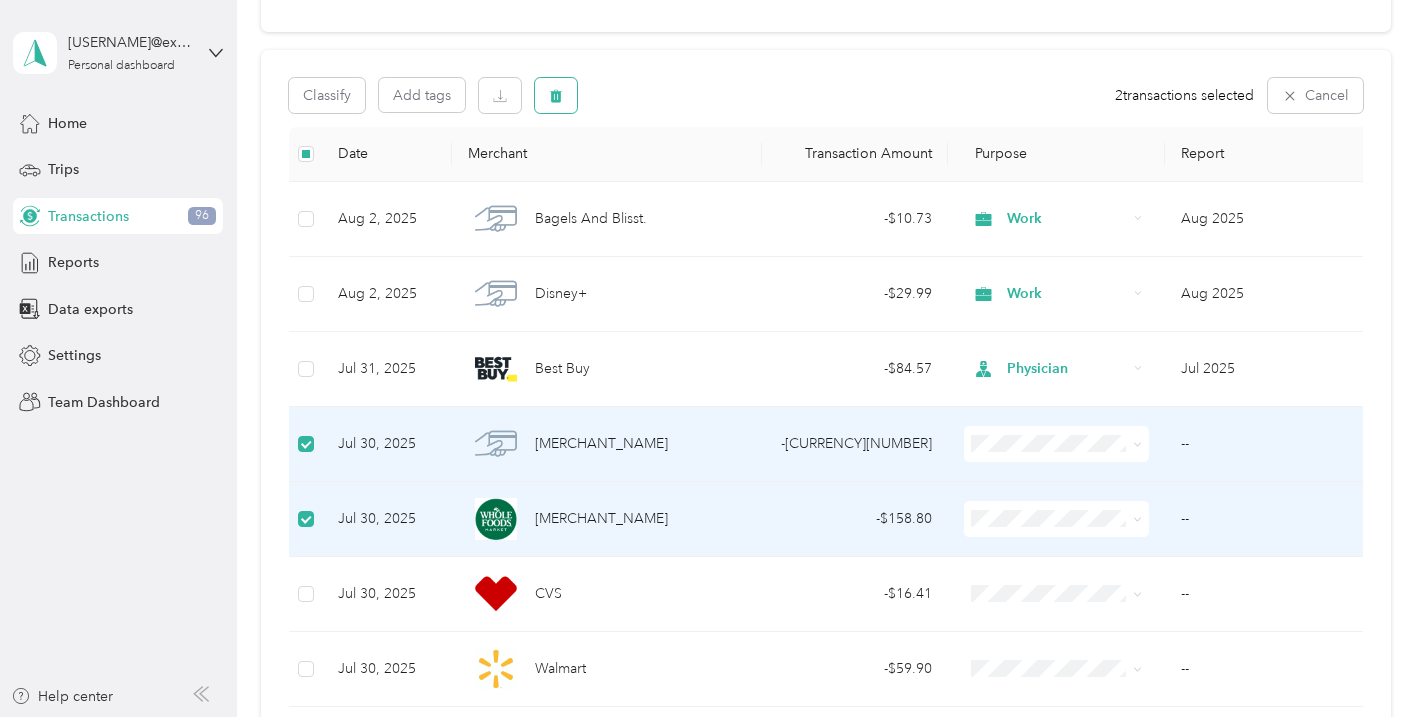 click 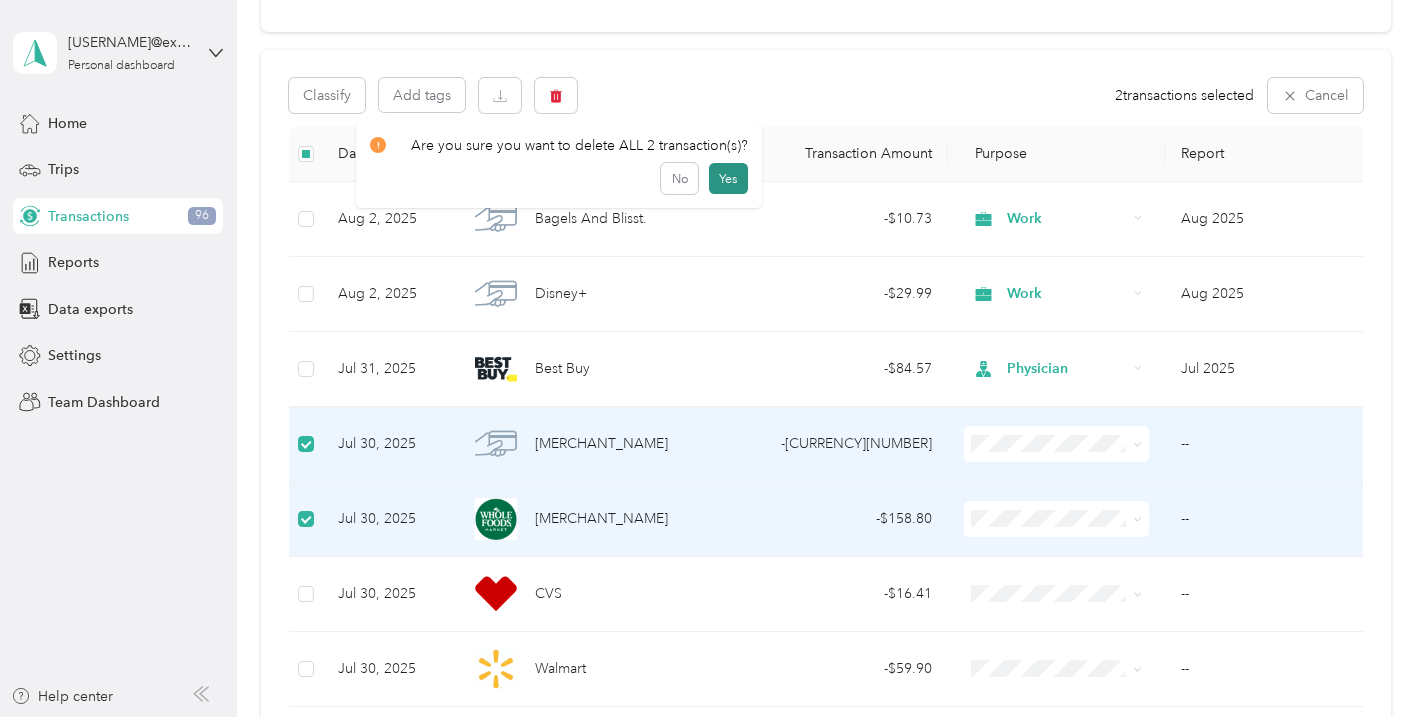 click on "Yes" at bounding box center (728, 179) 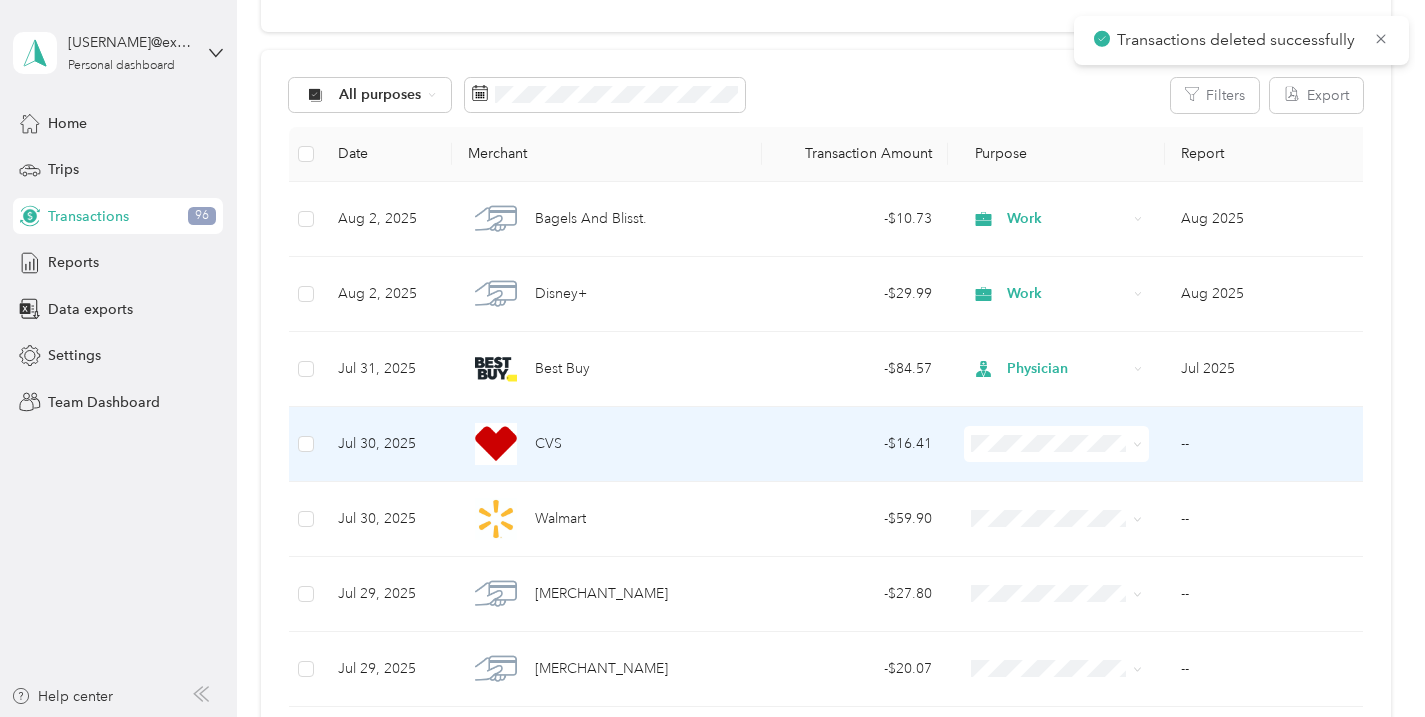 click on "Physician" at bounding box center [1075, 231] 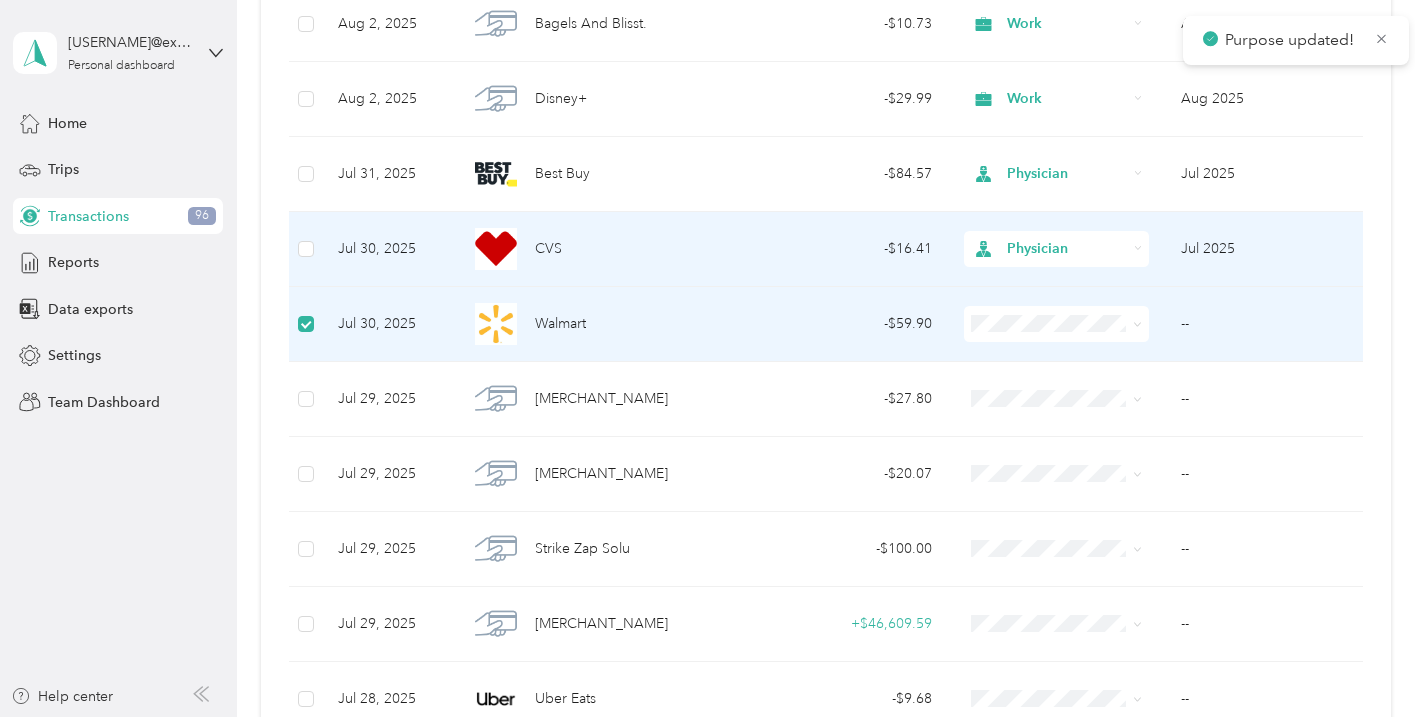 scroll, scrollTop: 365, scrollLeft: 0, axis: vertical 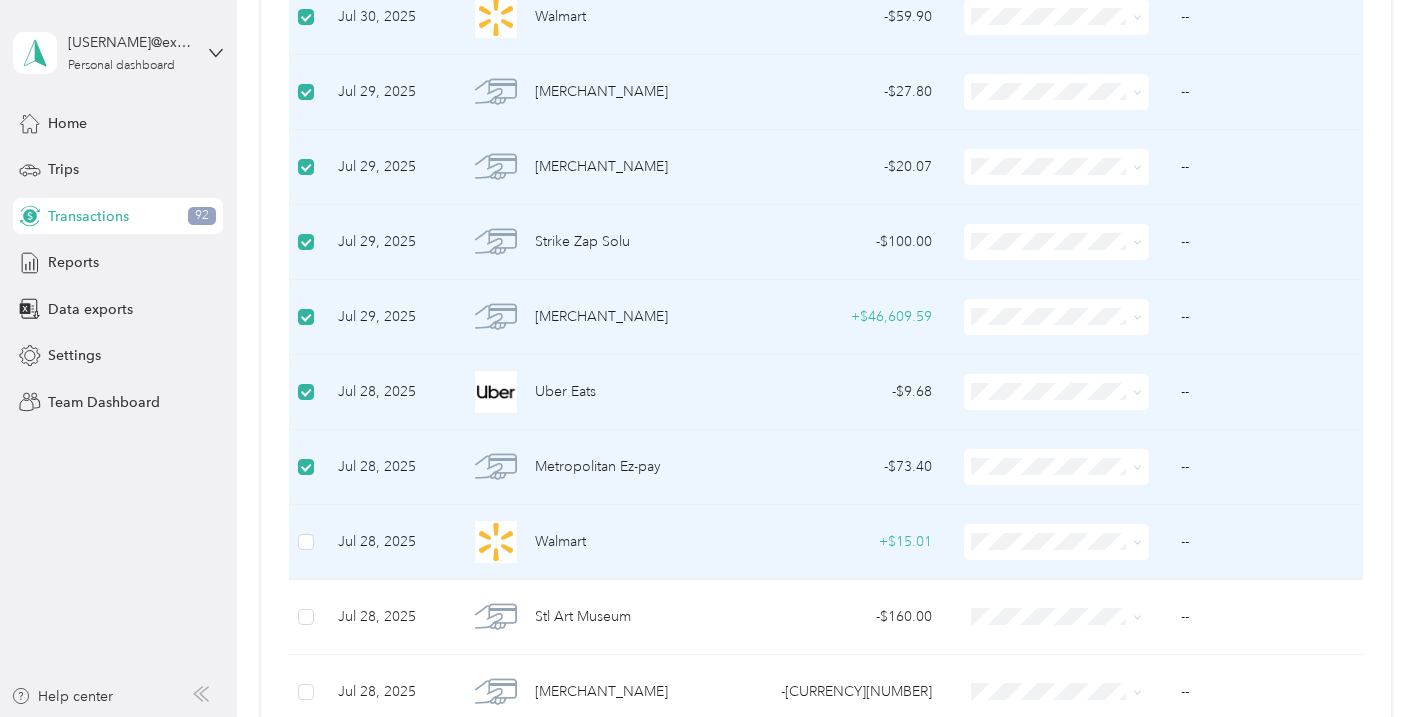 click at bounding box center (305, 542) 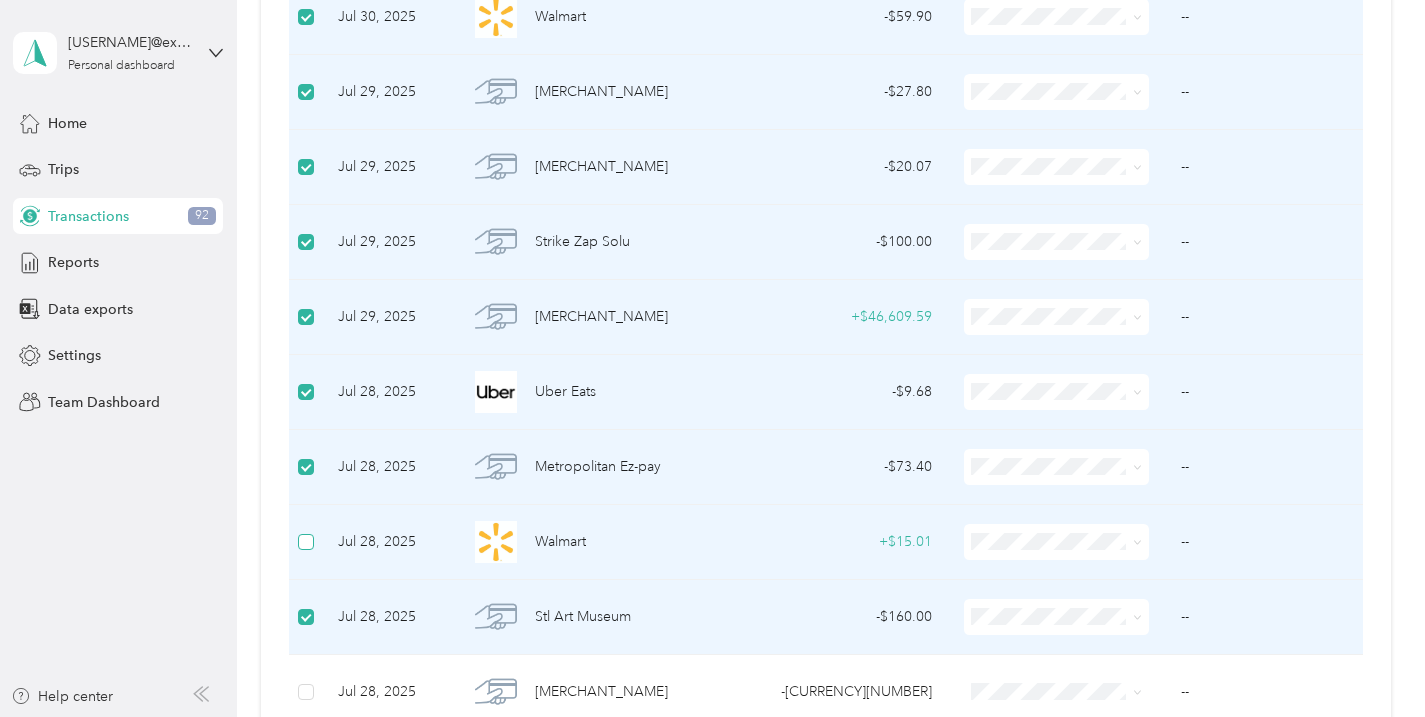 click at bounding box center [306, 542] 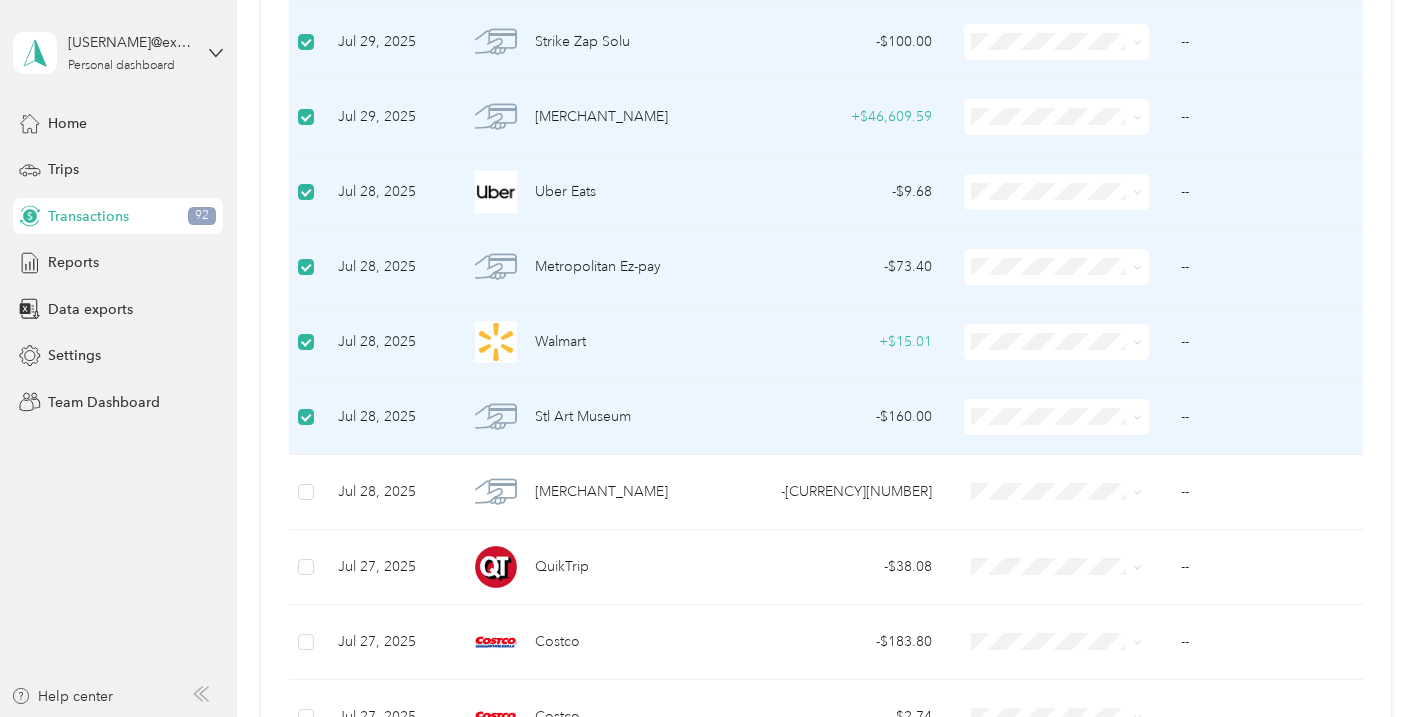 scroll, scrollTop: 879, scrollLeft: 0, axis: vertical 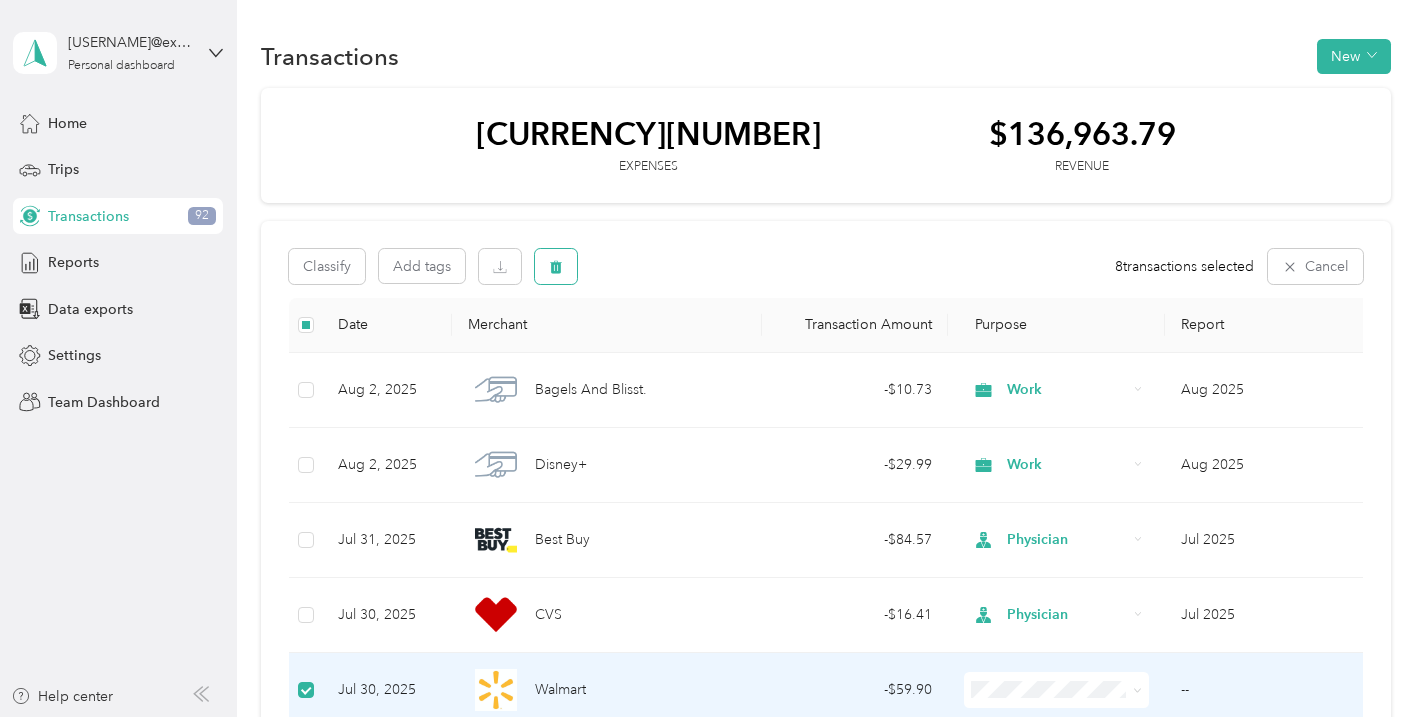 click at bounding box center (556, 266) 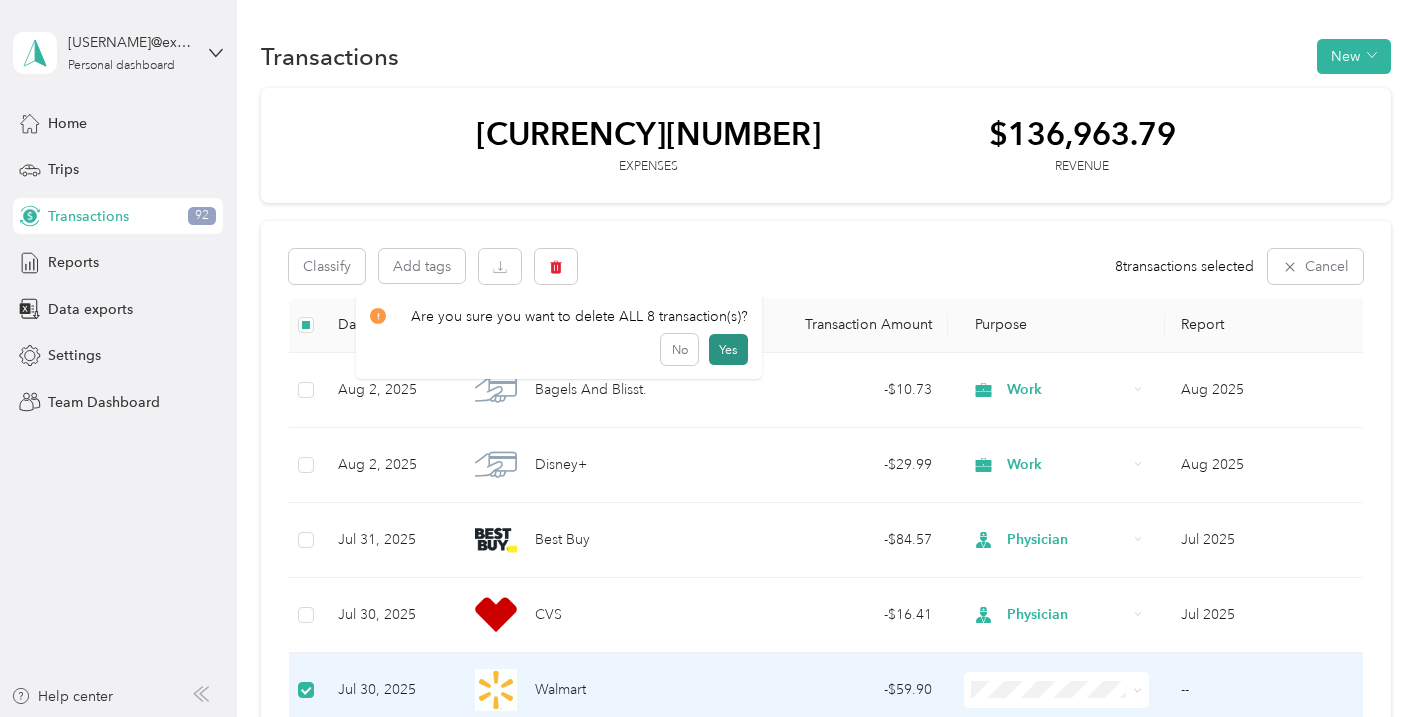 click on "Yes" at bounding box center (728, 350) 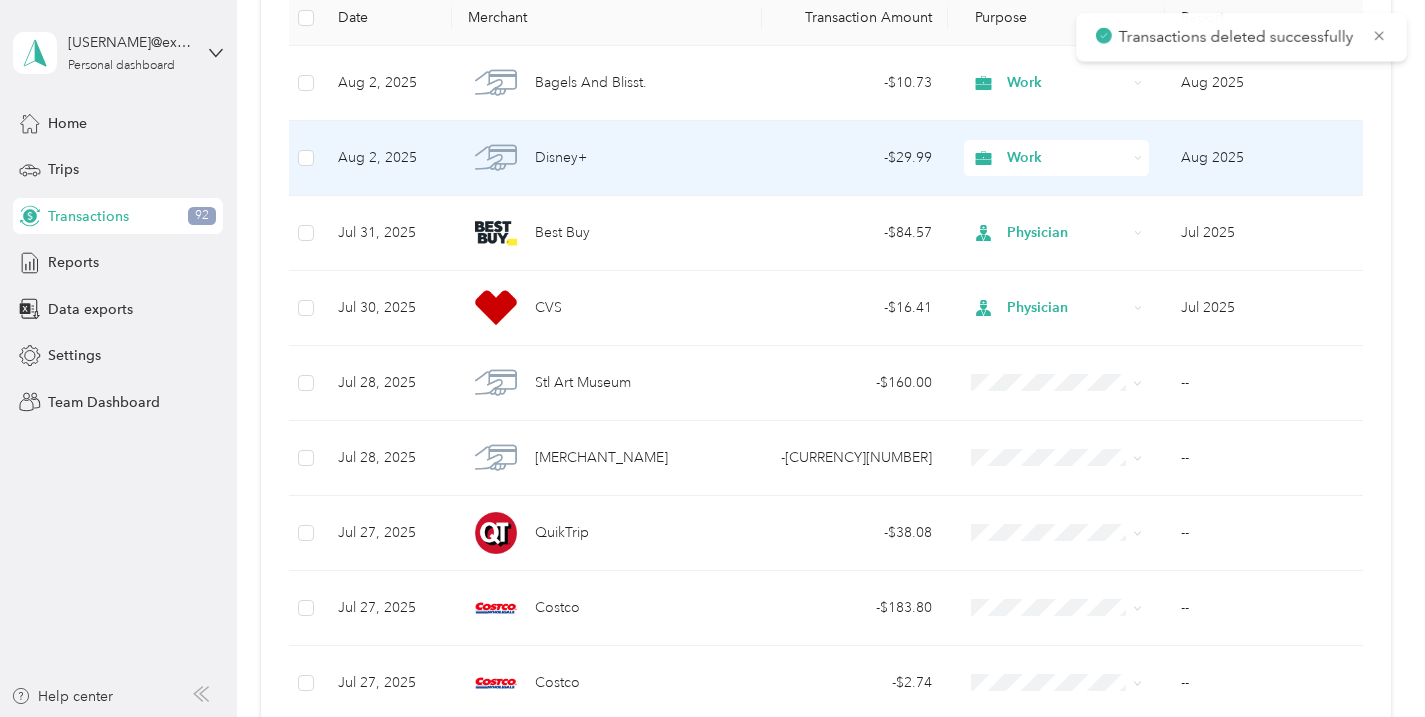 scroll, scrollTop: 313, scrollLeft: 0, axis: vertical 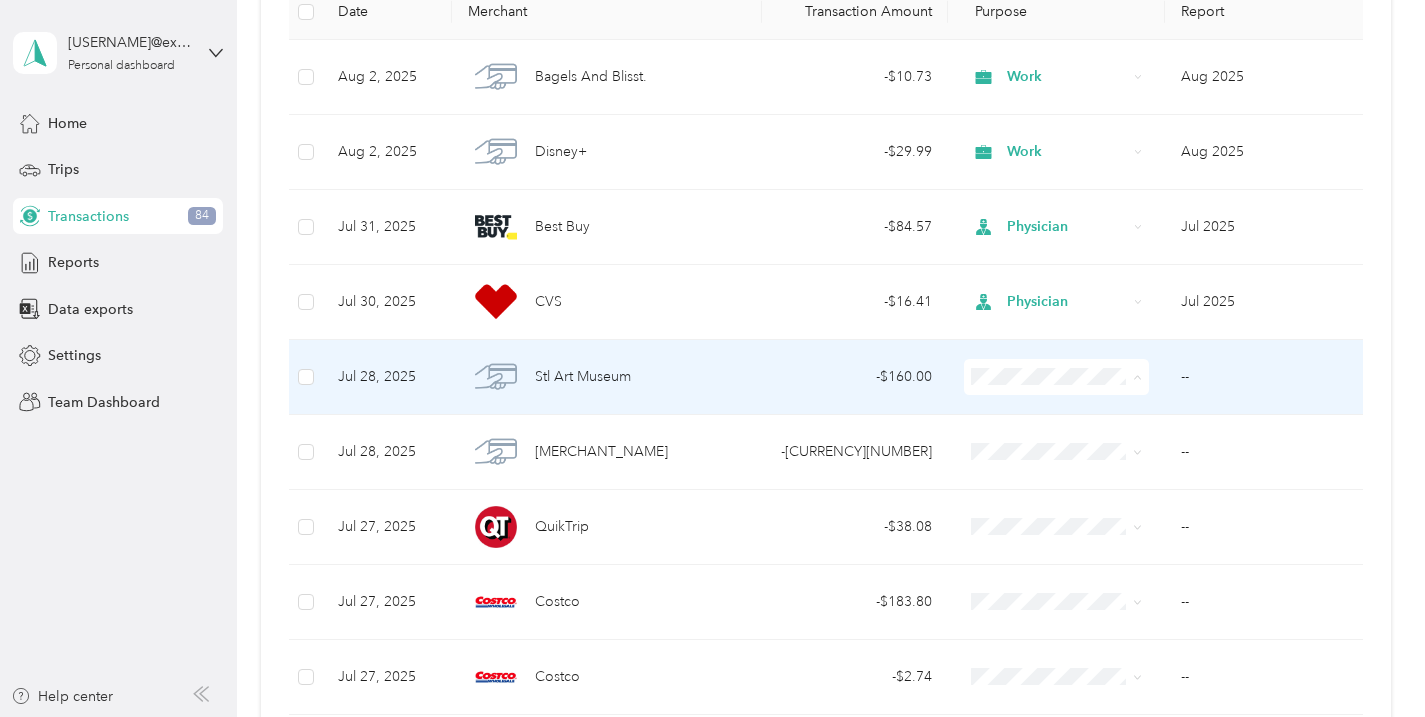 click on "Charity" at bounding box center [1057, 554] 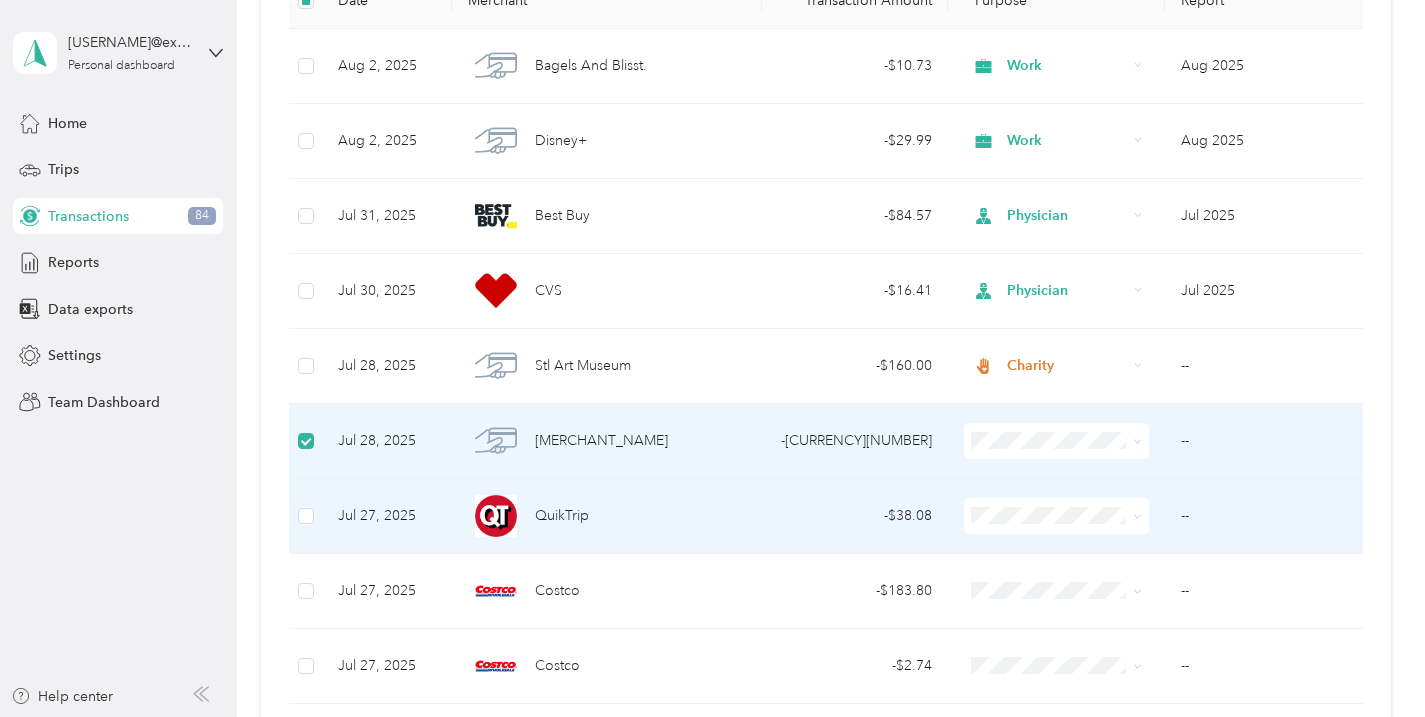 scroll, scrollTop: 0, scrollLeft: 0, axis: both 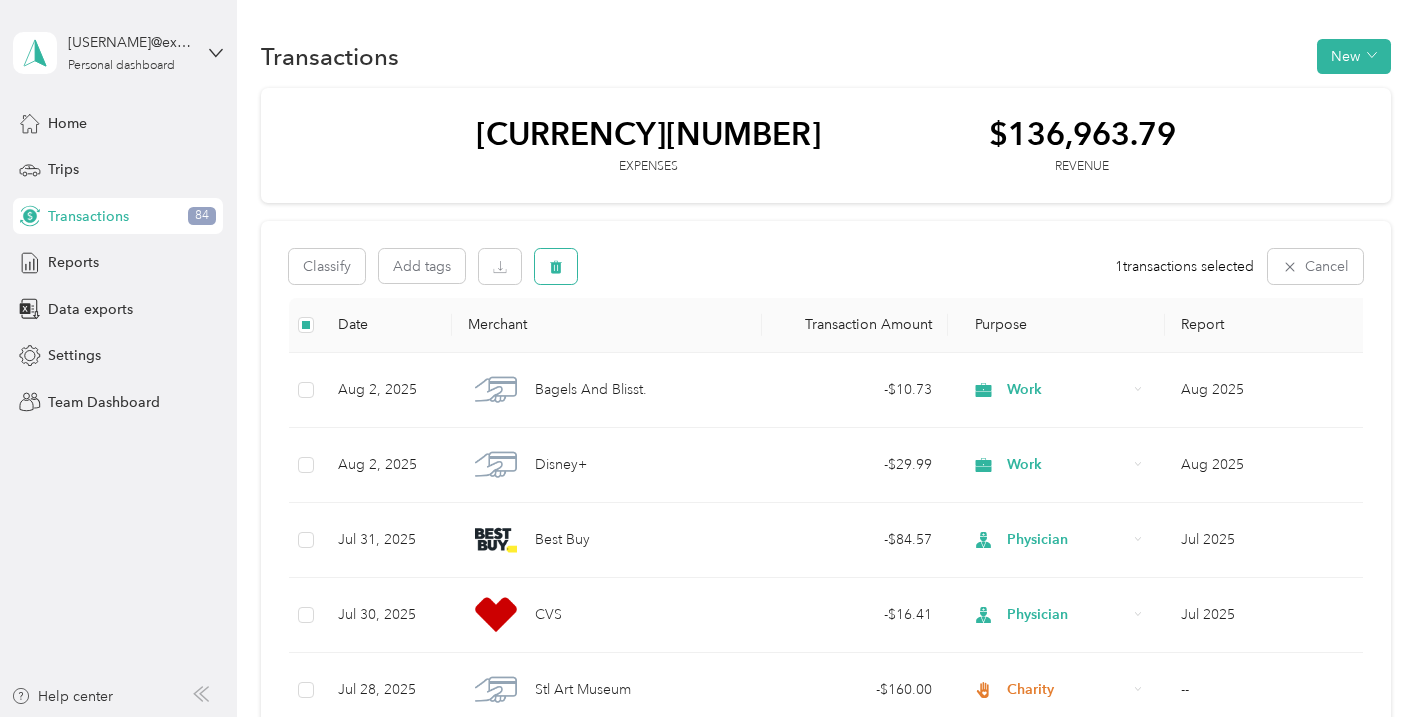 click 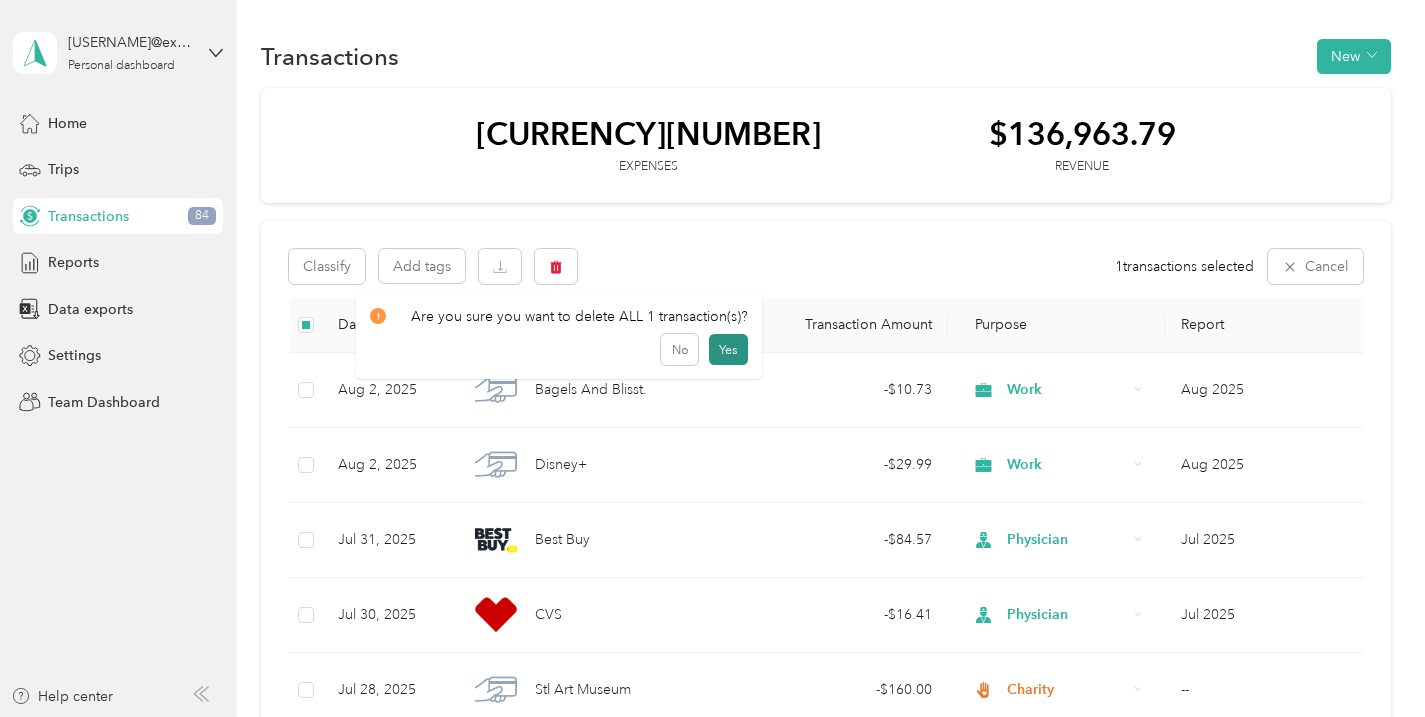 click on "Yes" at bounding box center [728, 350] 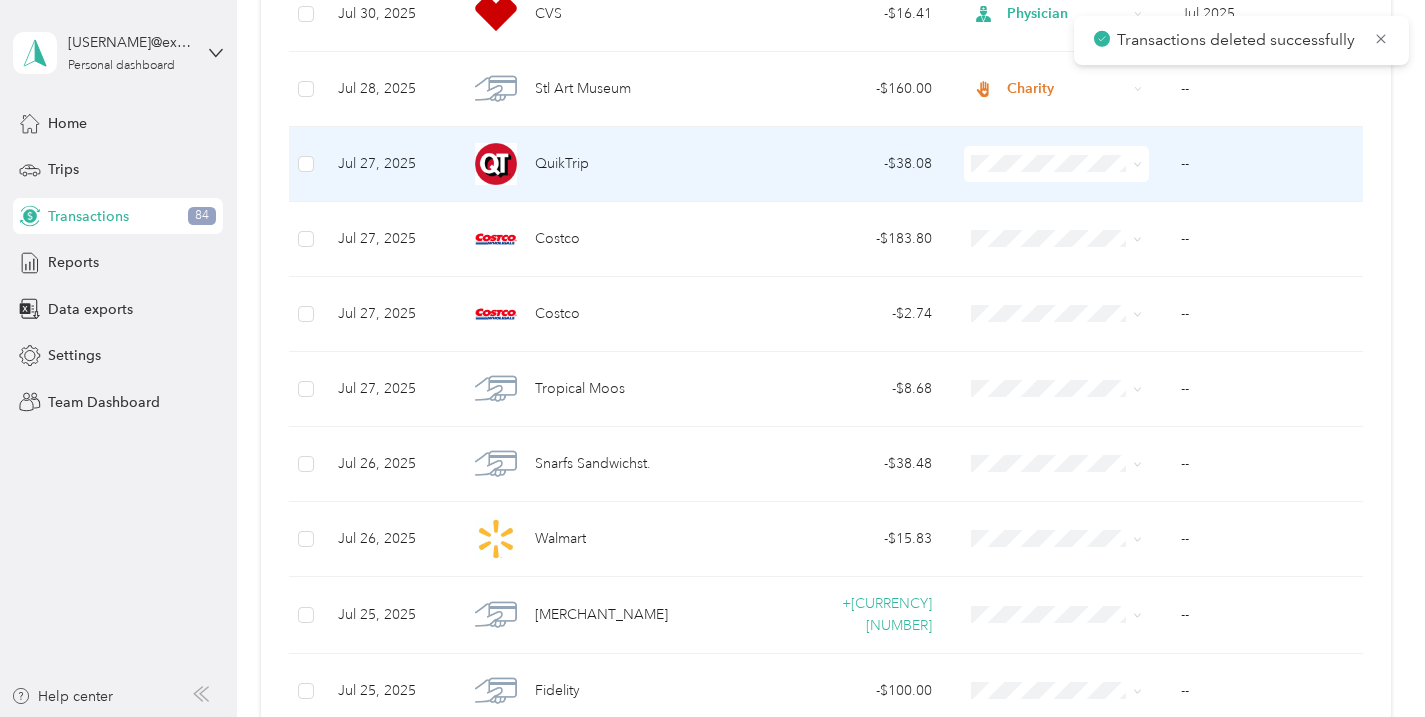 scroll, scrollTop: 631, scrollLeft: 0, axis: vertical 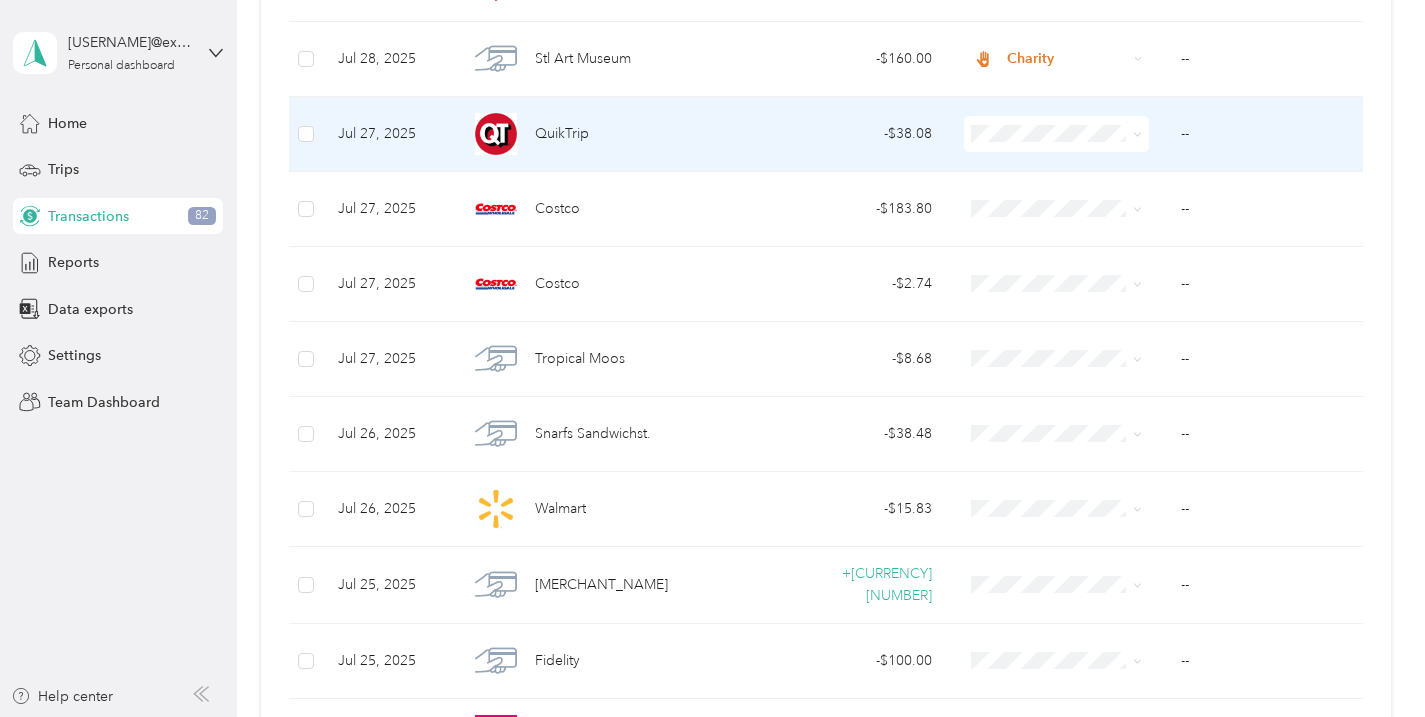 click on "Physician" at bounding box center [1075, 235] 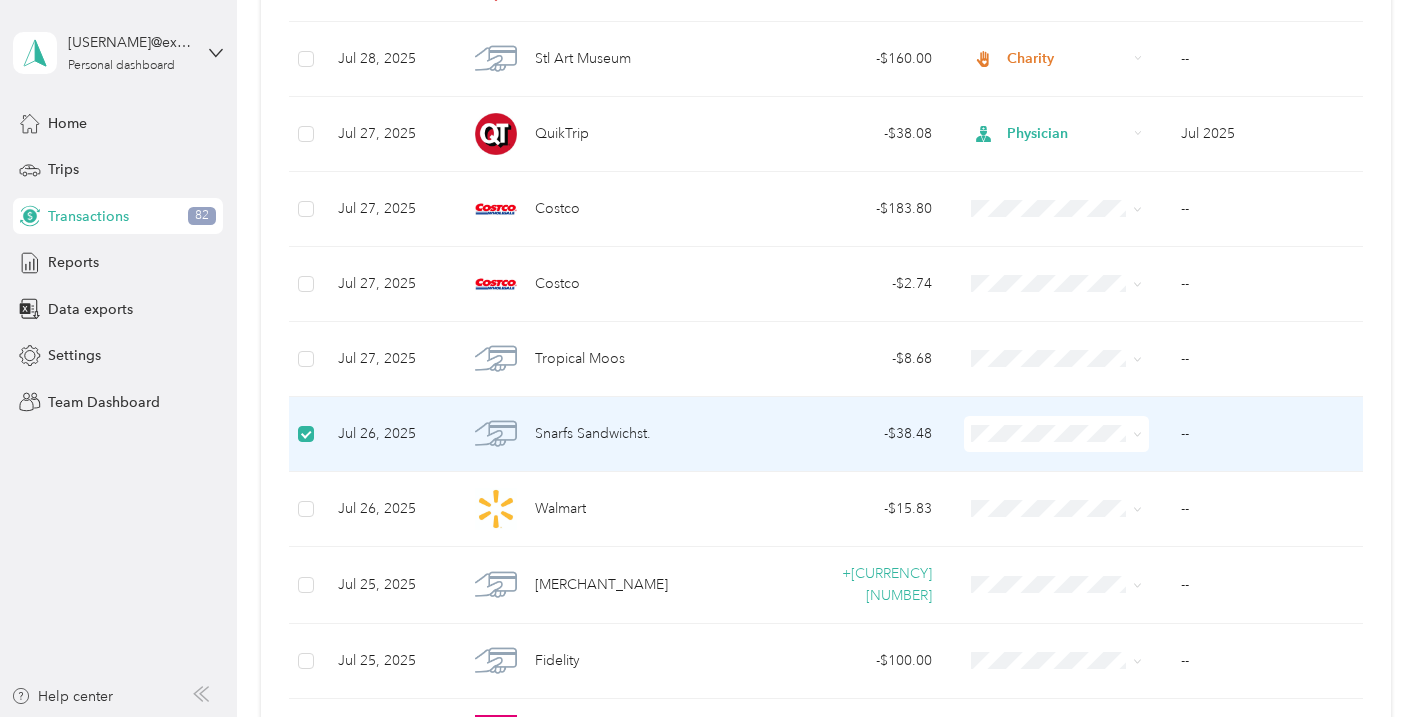 scroll, scrollTop: 630, scrollLeft: 0, axis: vertical 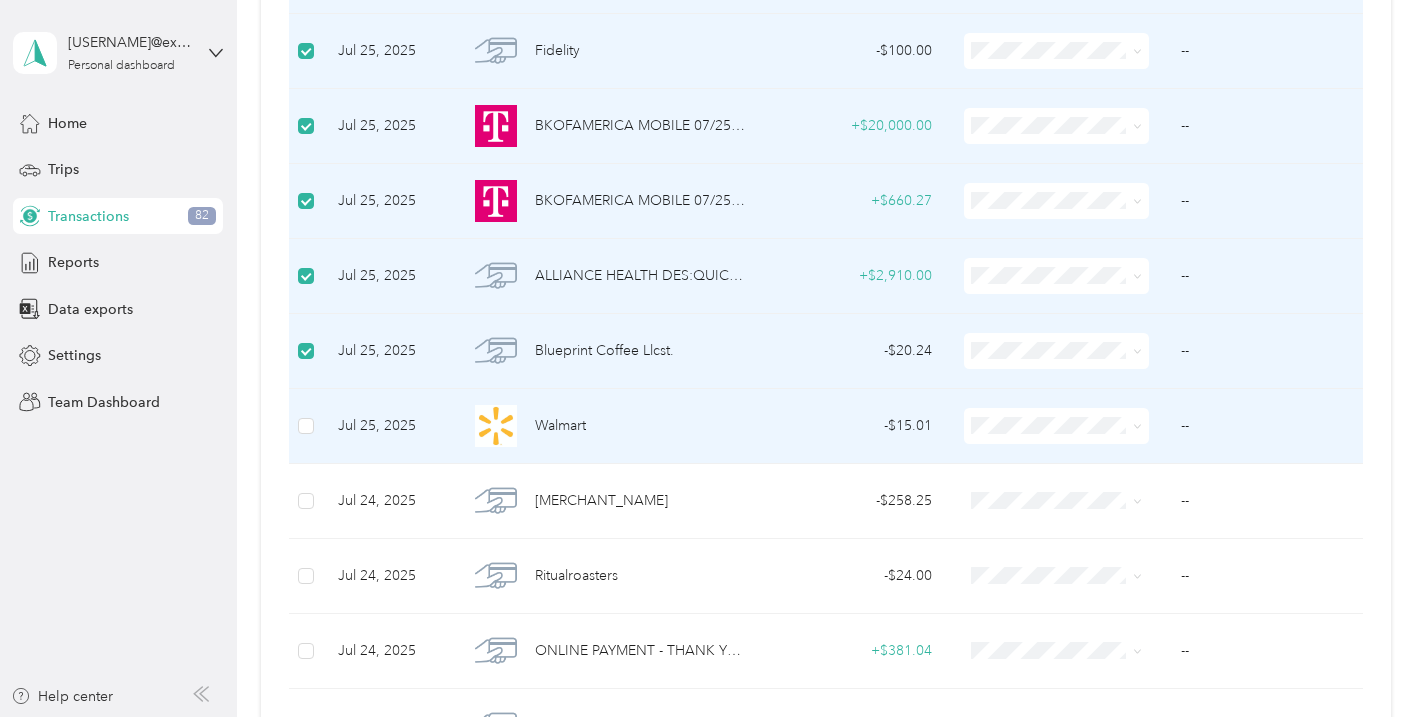 click at bounding box center [305, 426] 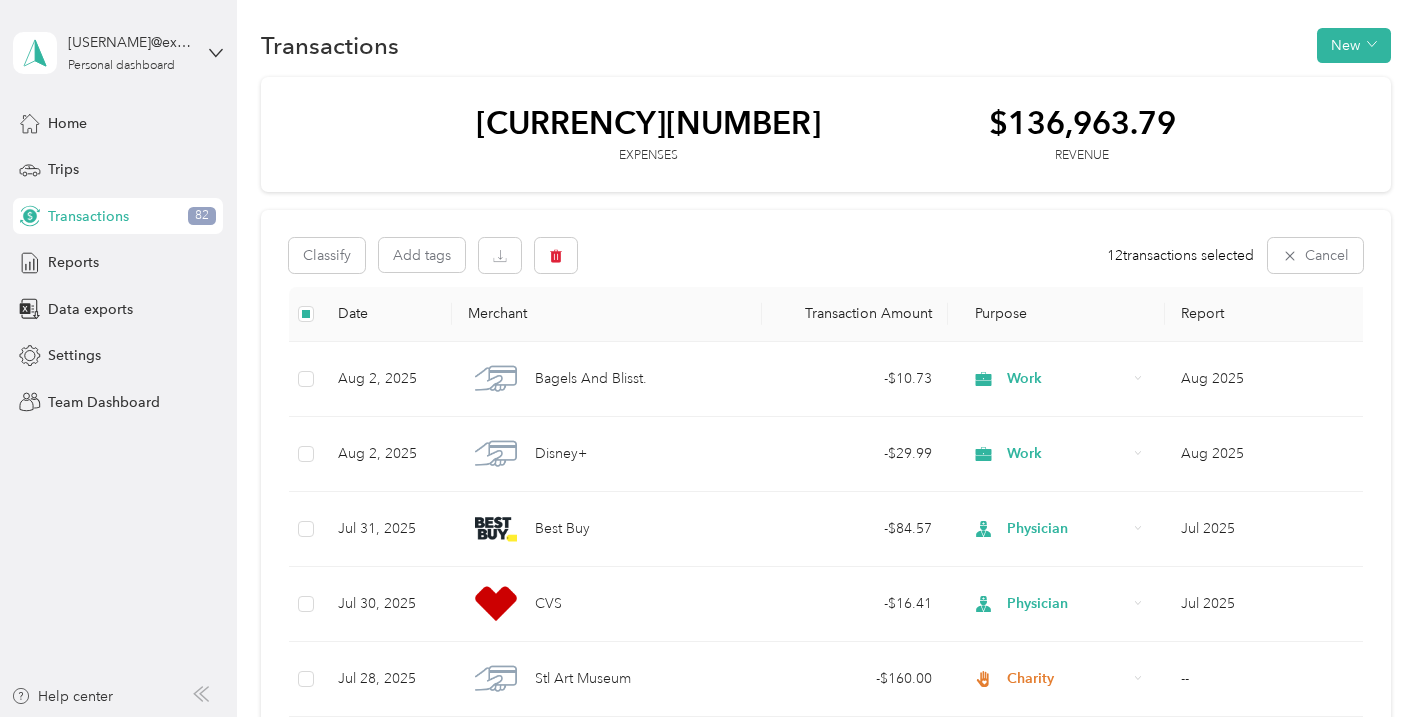 scroll, scrollTop: 0, scrollLeft: 0, axis: both 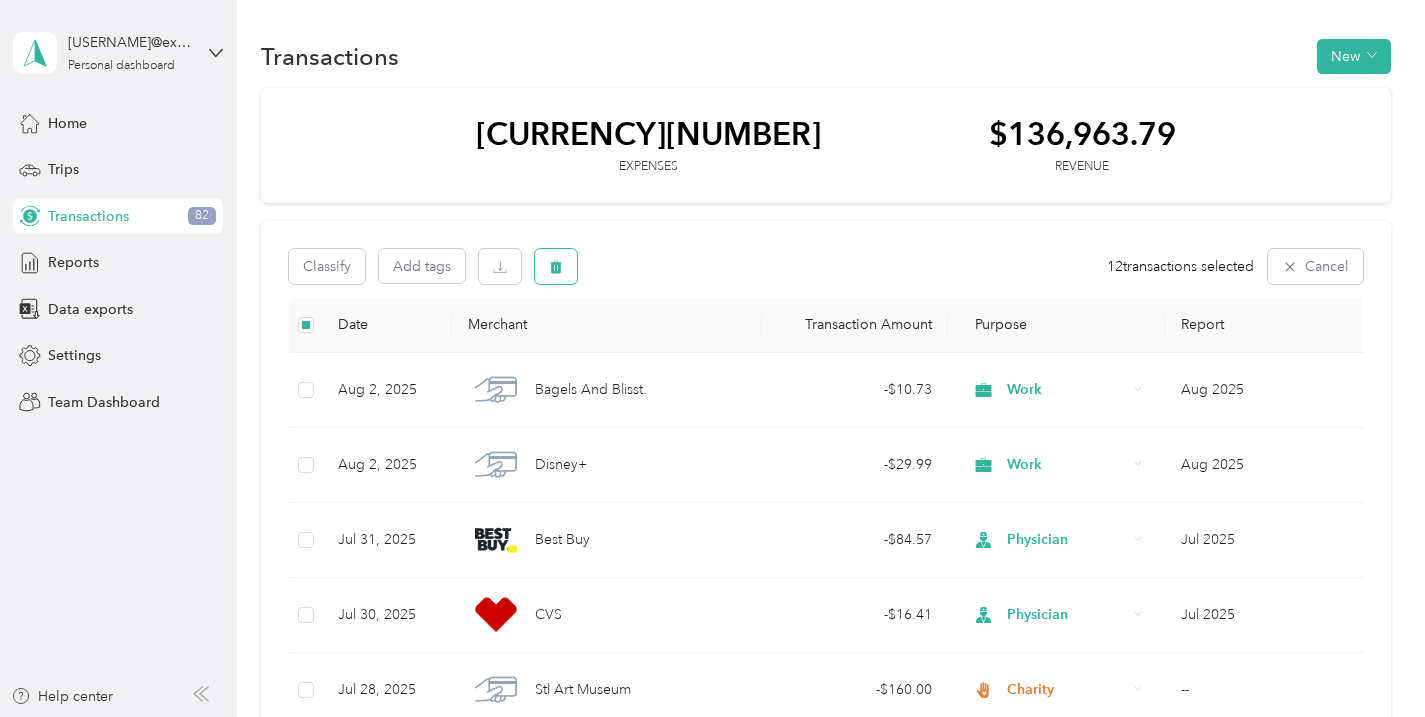 click 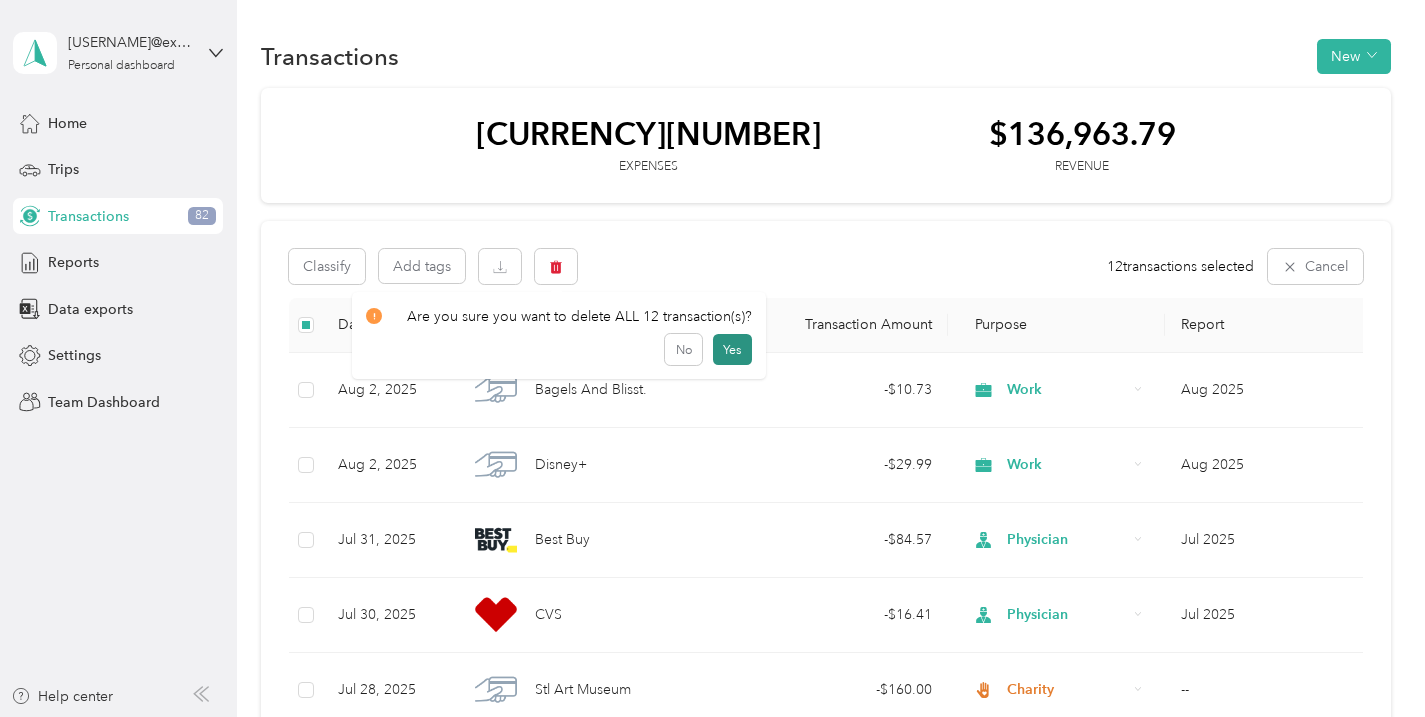 click on "Yes" at bounding box center (732, 350) 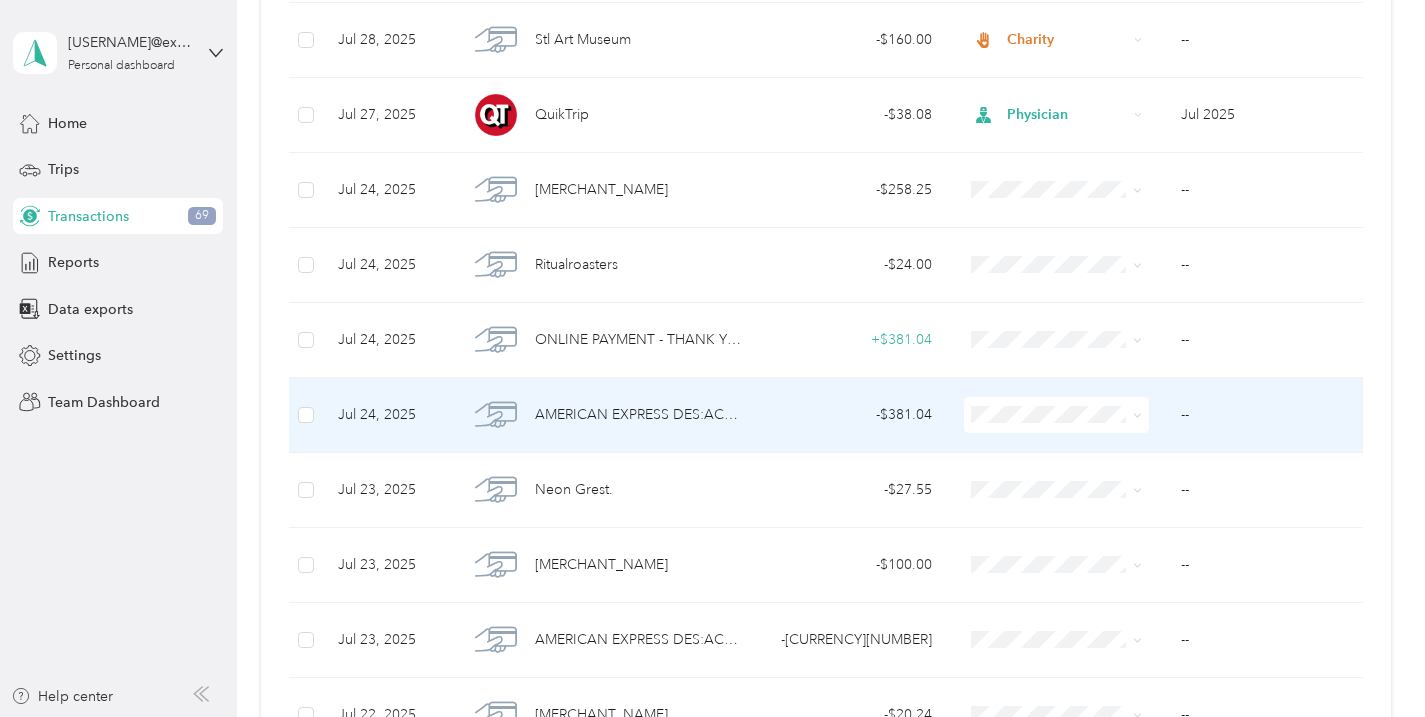 scroll, scrollTop: 655, scrollLeft: 0, axis: vertical 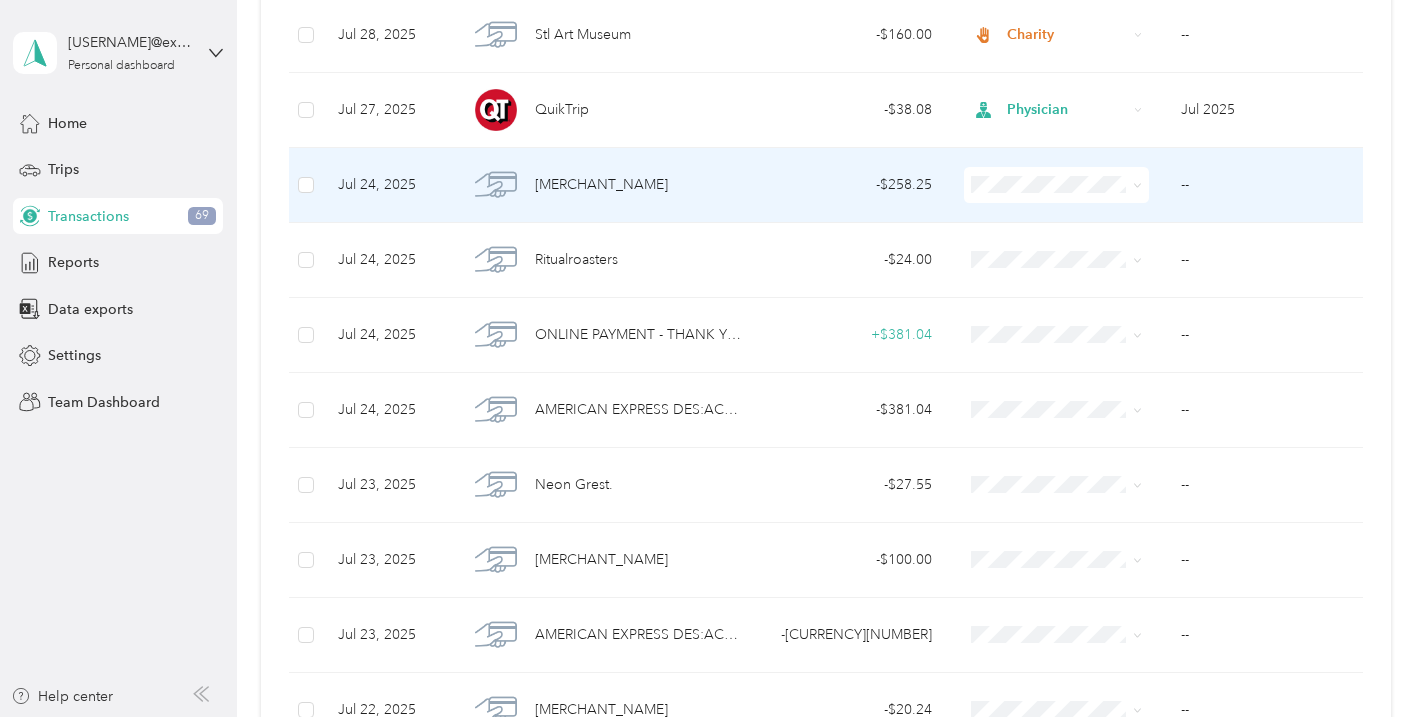 click at bounding box center [1056, 185] 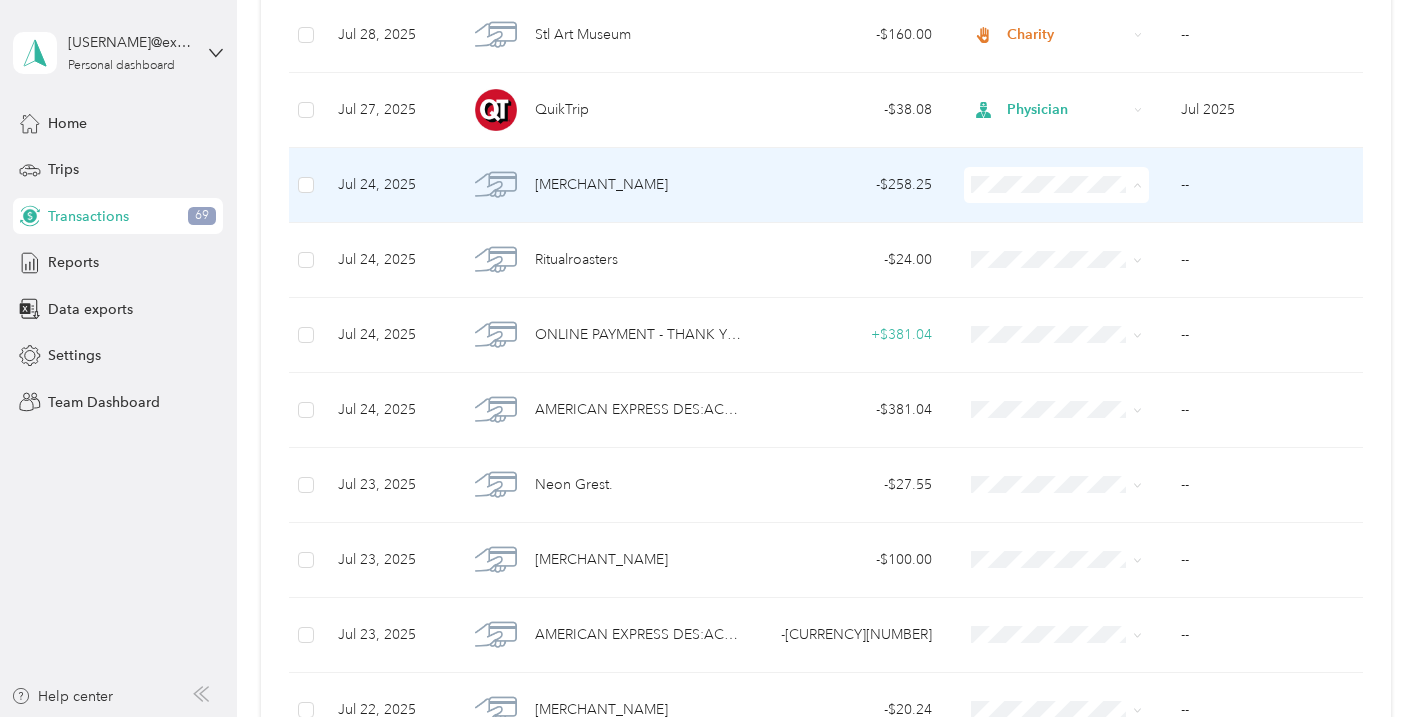 click on "Physician" at bounding box center [1075, 292] 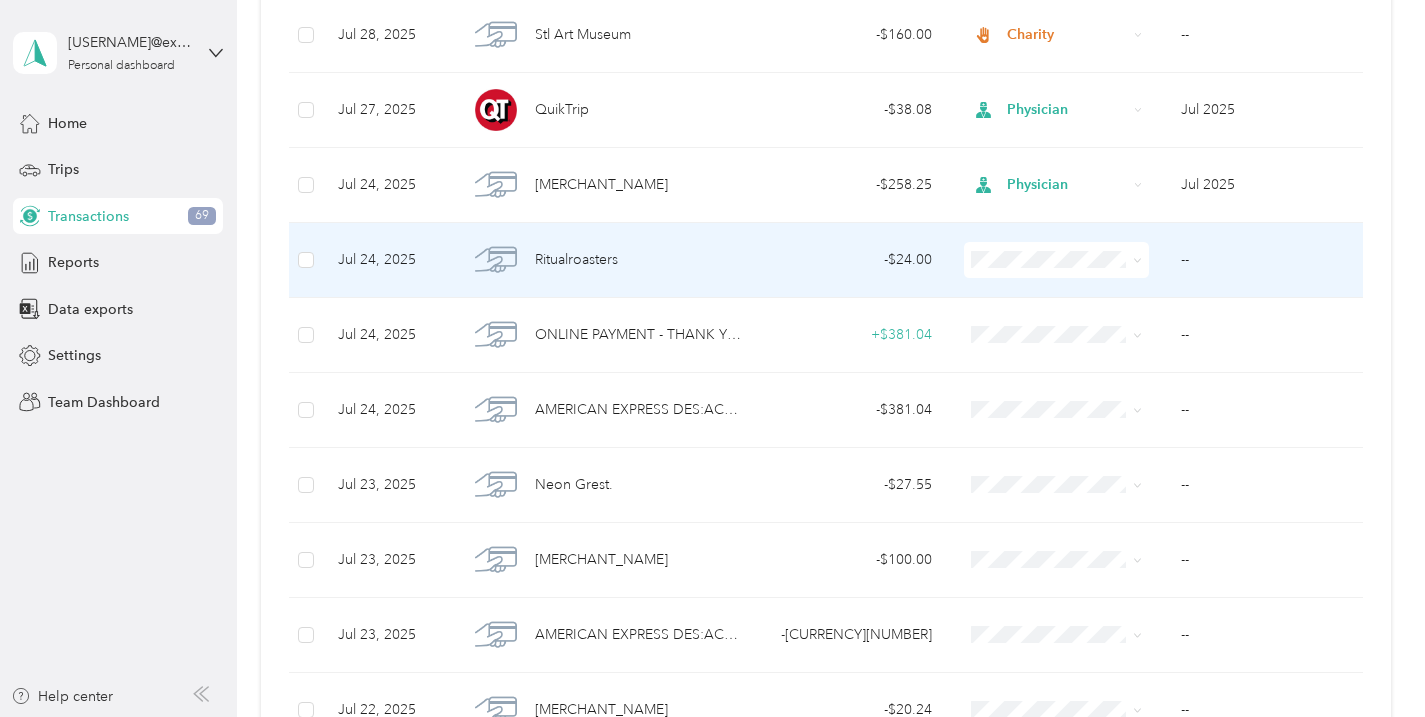 click on "Work" at bounding box center [1075, 297] 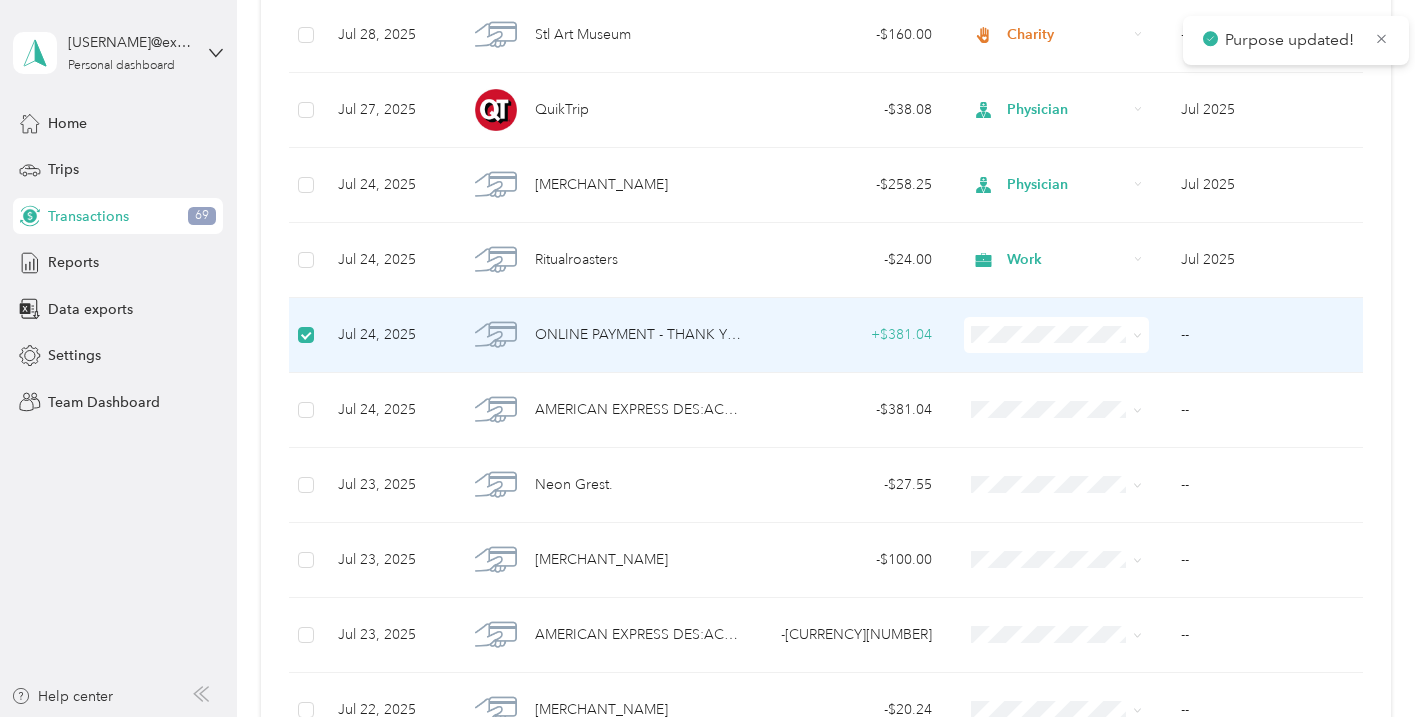 scroll, scrollTop: 654, scrollLeft: 0, axis: vertical 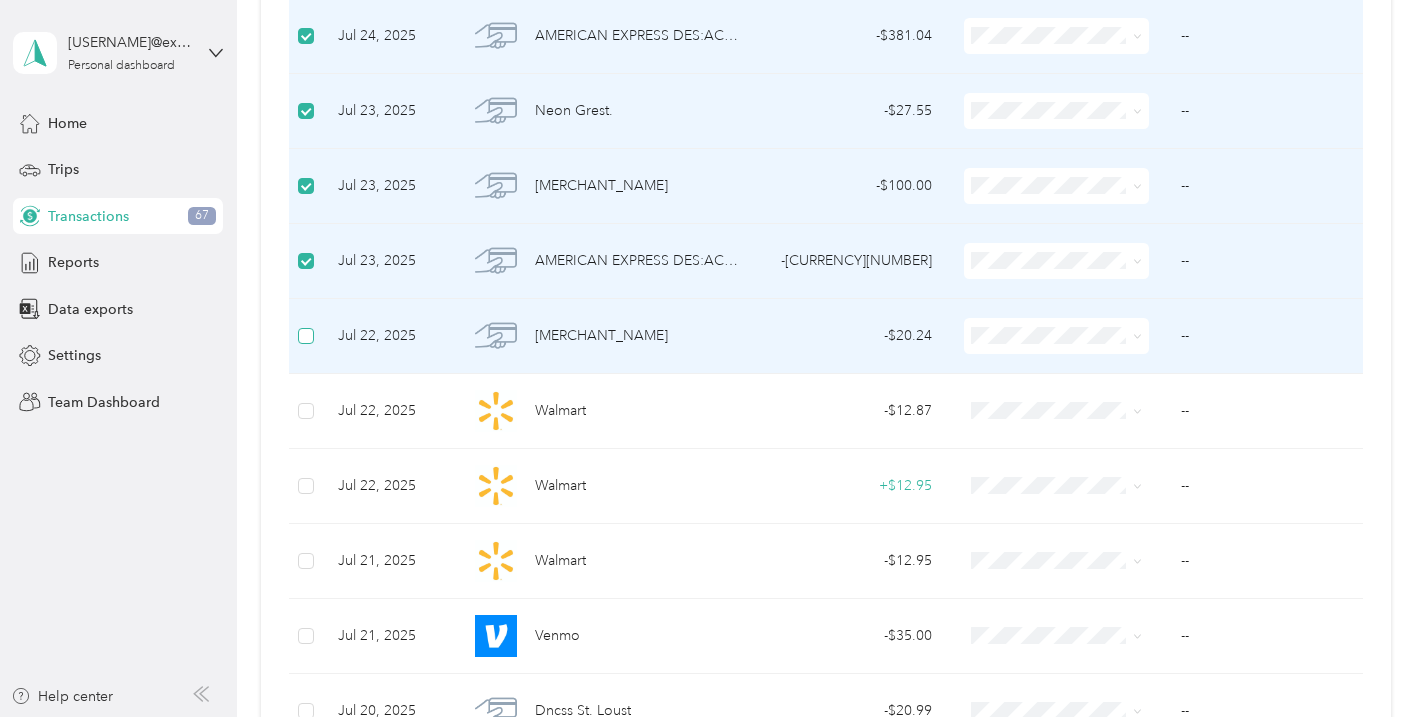 click at bounding box center (306, 336) 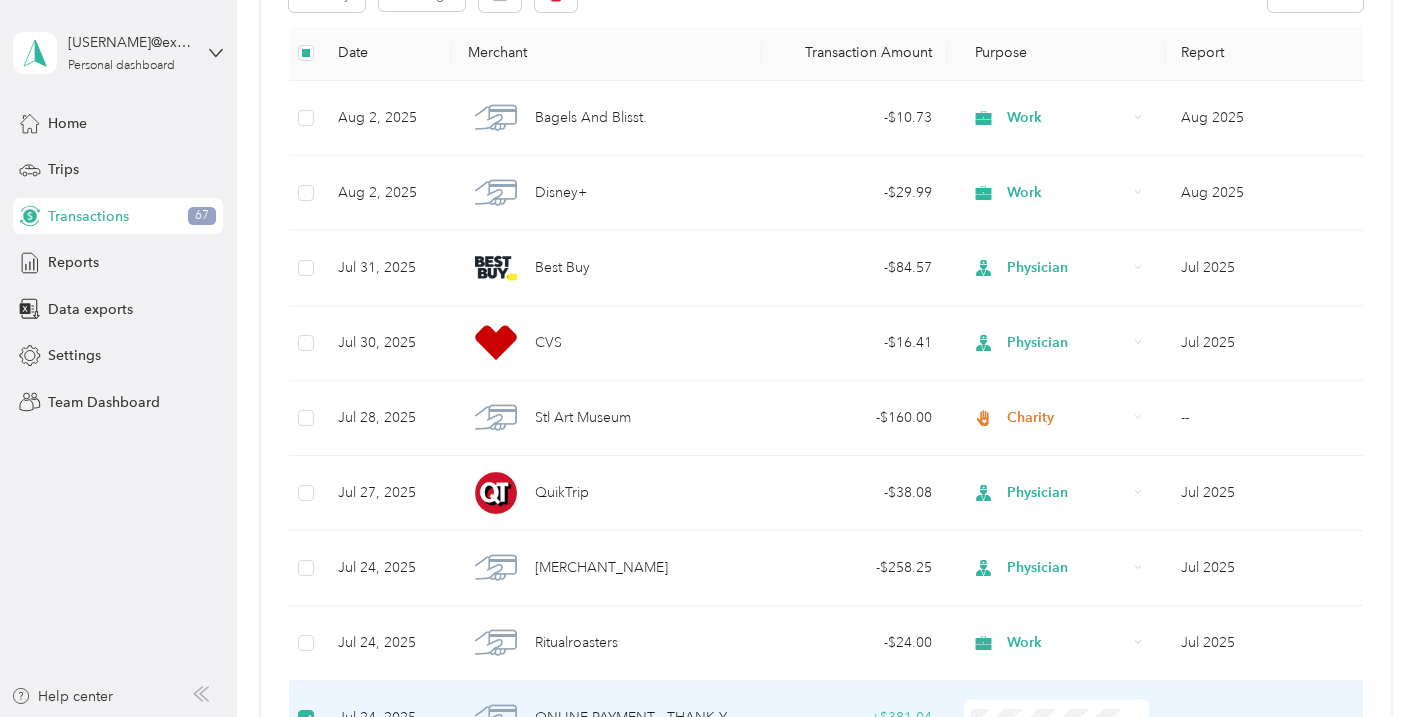 scroll, scrollTop: 0, scrollLeft: 0, axis: both 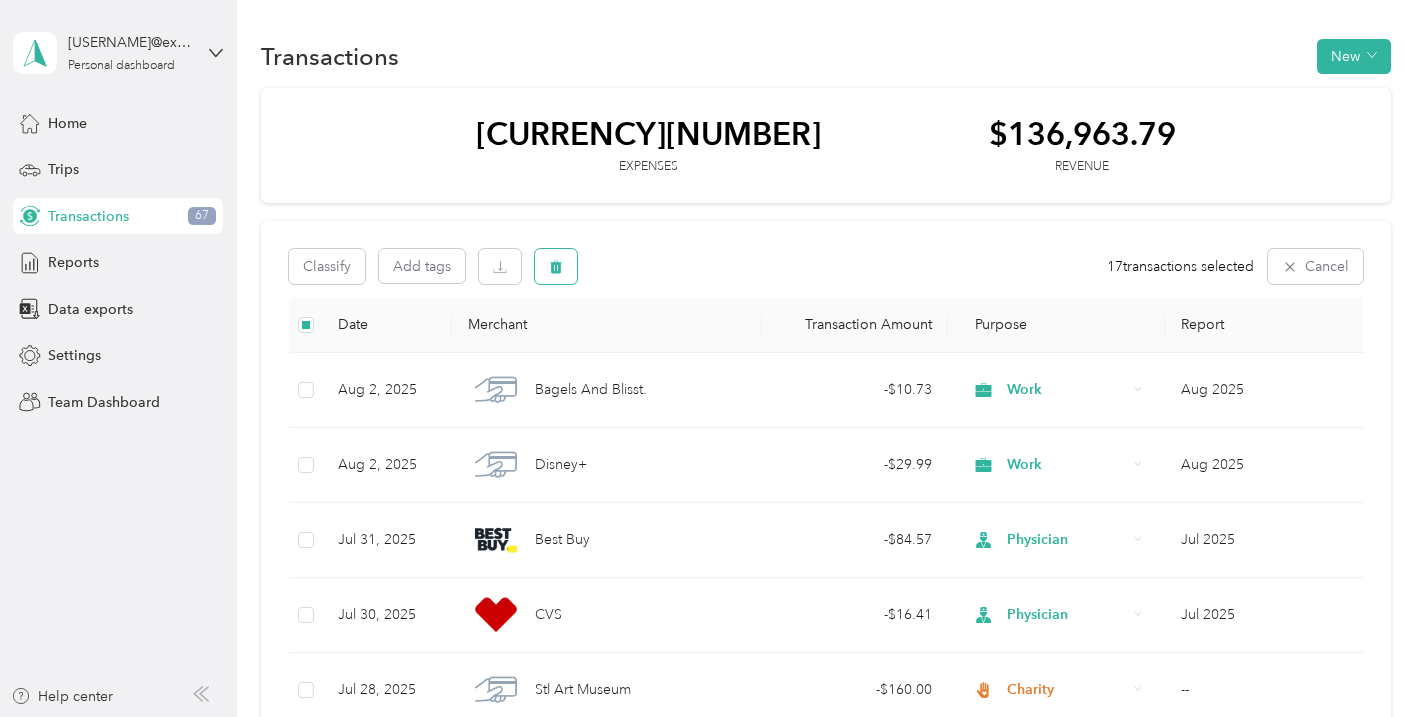 click 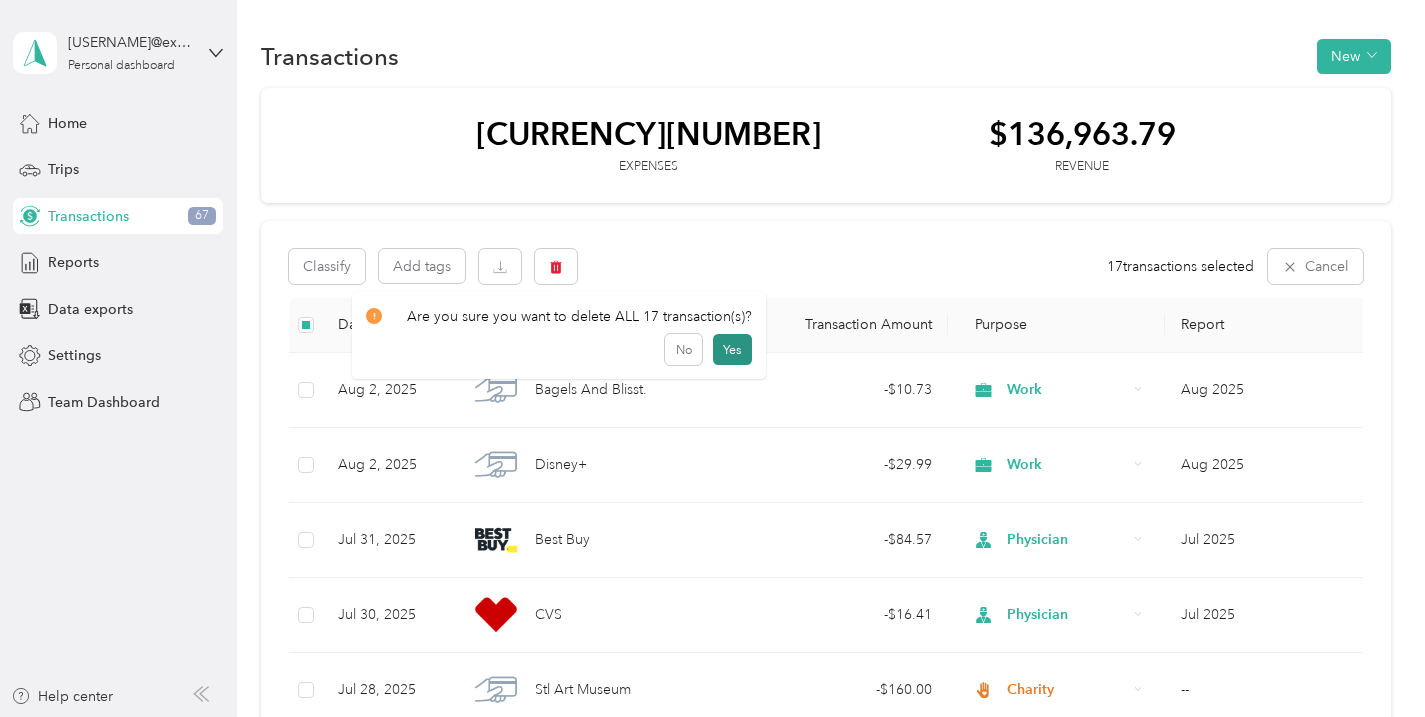 click on "Yes" at bounding box center (732, 350) 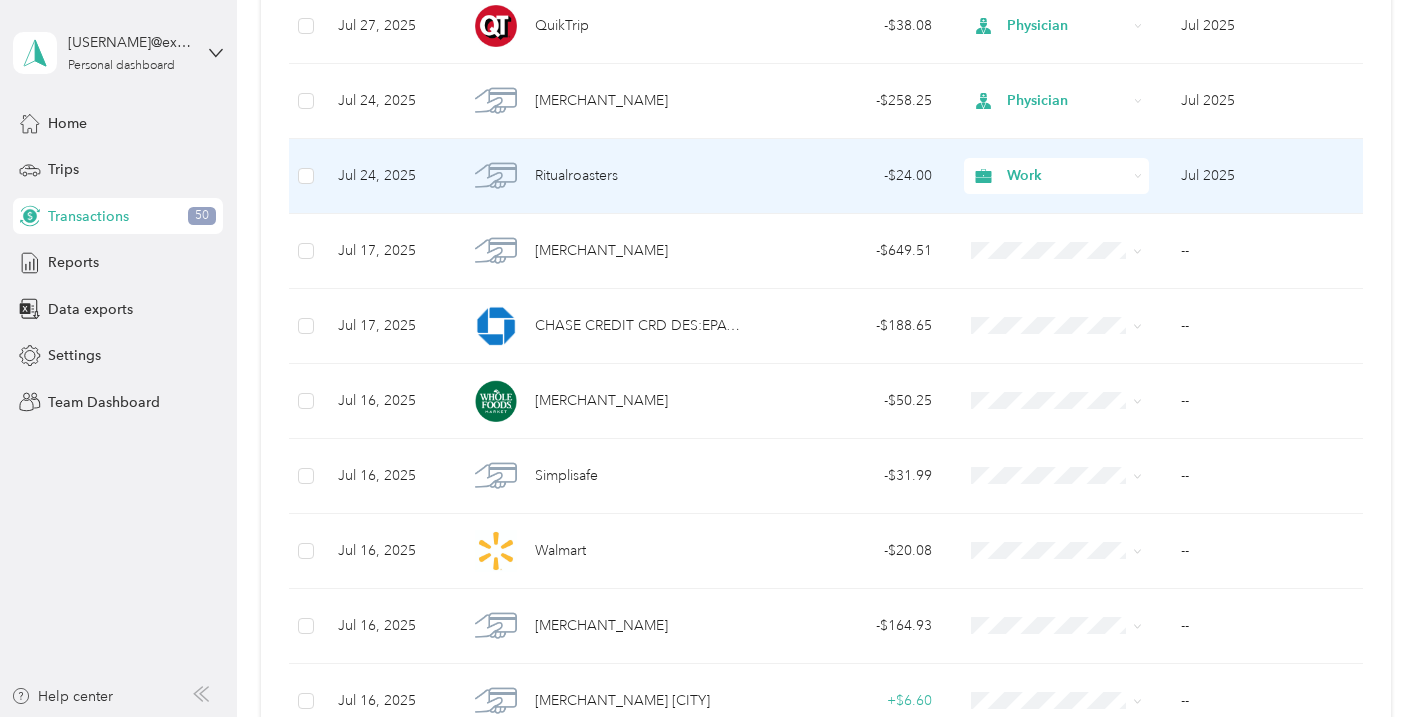 scroll, scrollTop: 742, scrollLeft: 0, axis: vertical 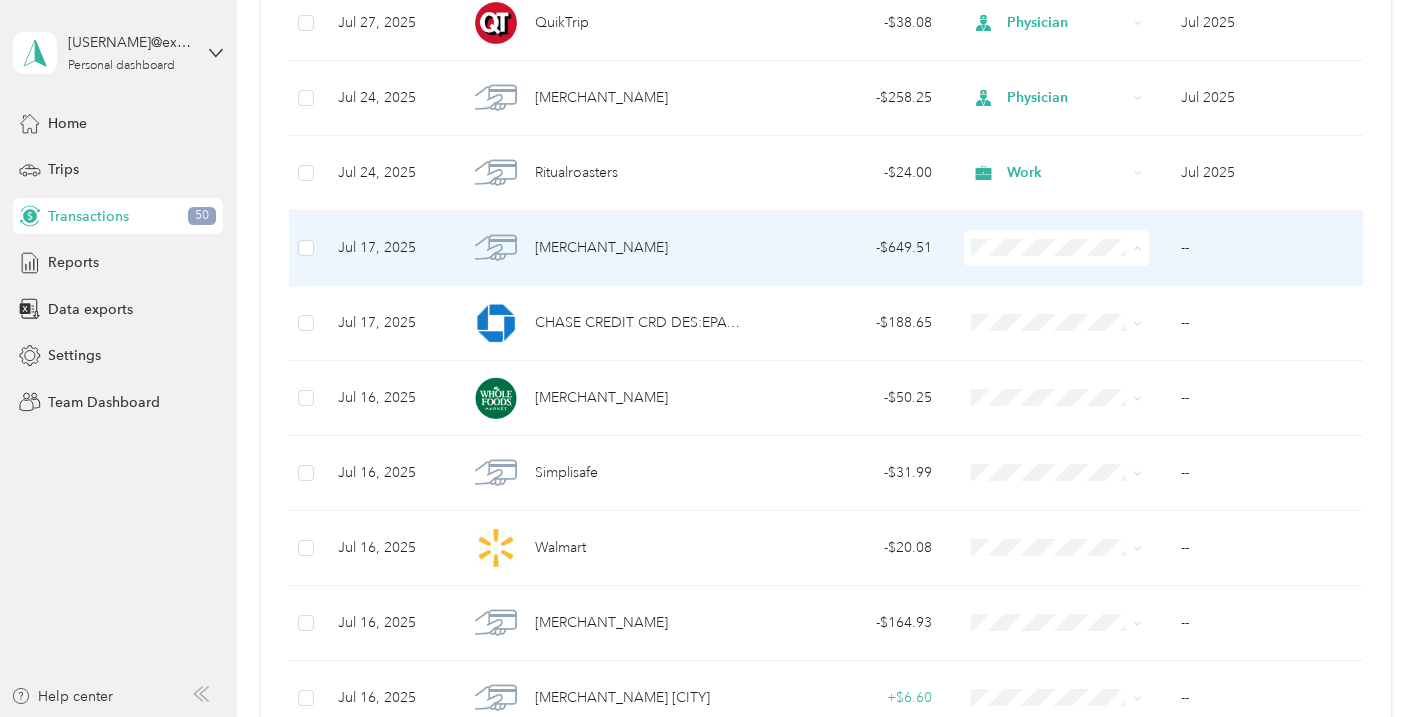 click on "Work" at bounding box center (1075, 285) 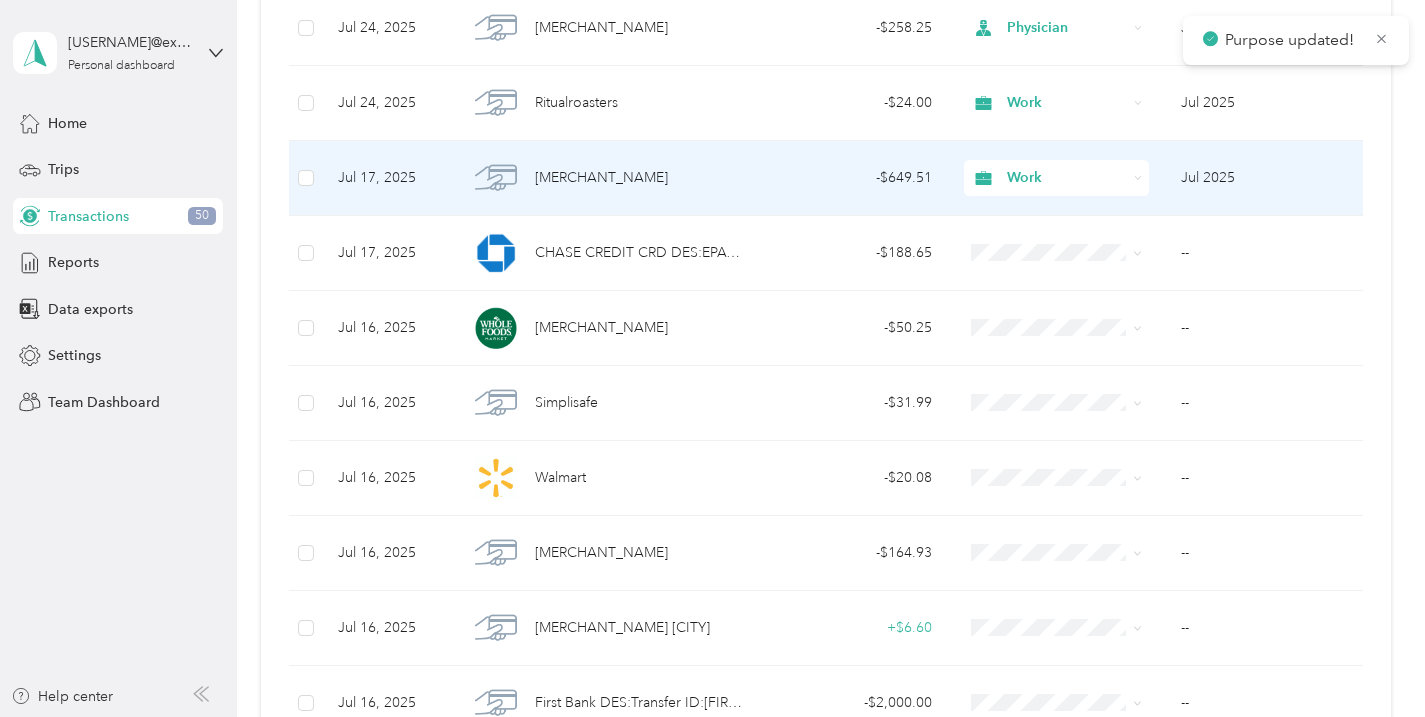 scroll, scrollTop: 813, scrollLeft: 0, axis: vertical 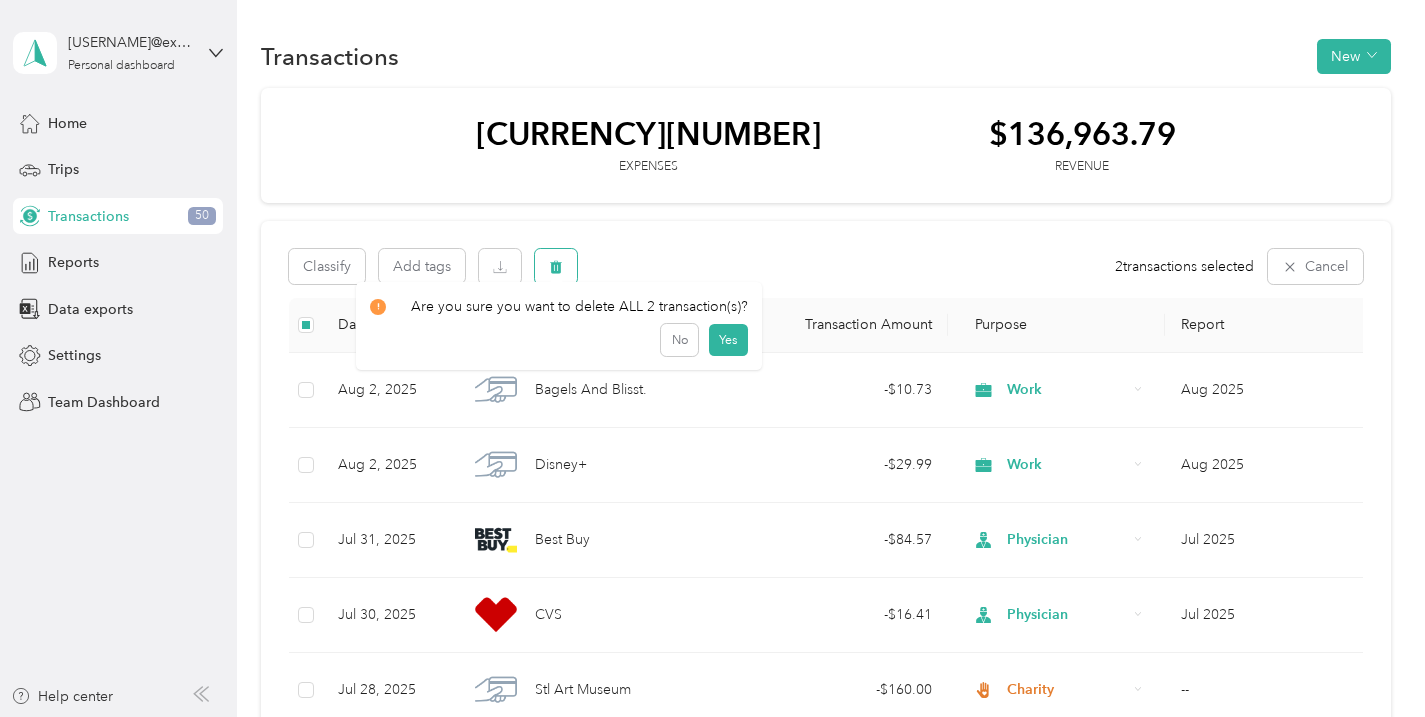 click at bounding box center (556, 266) 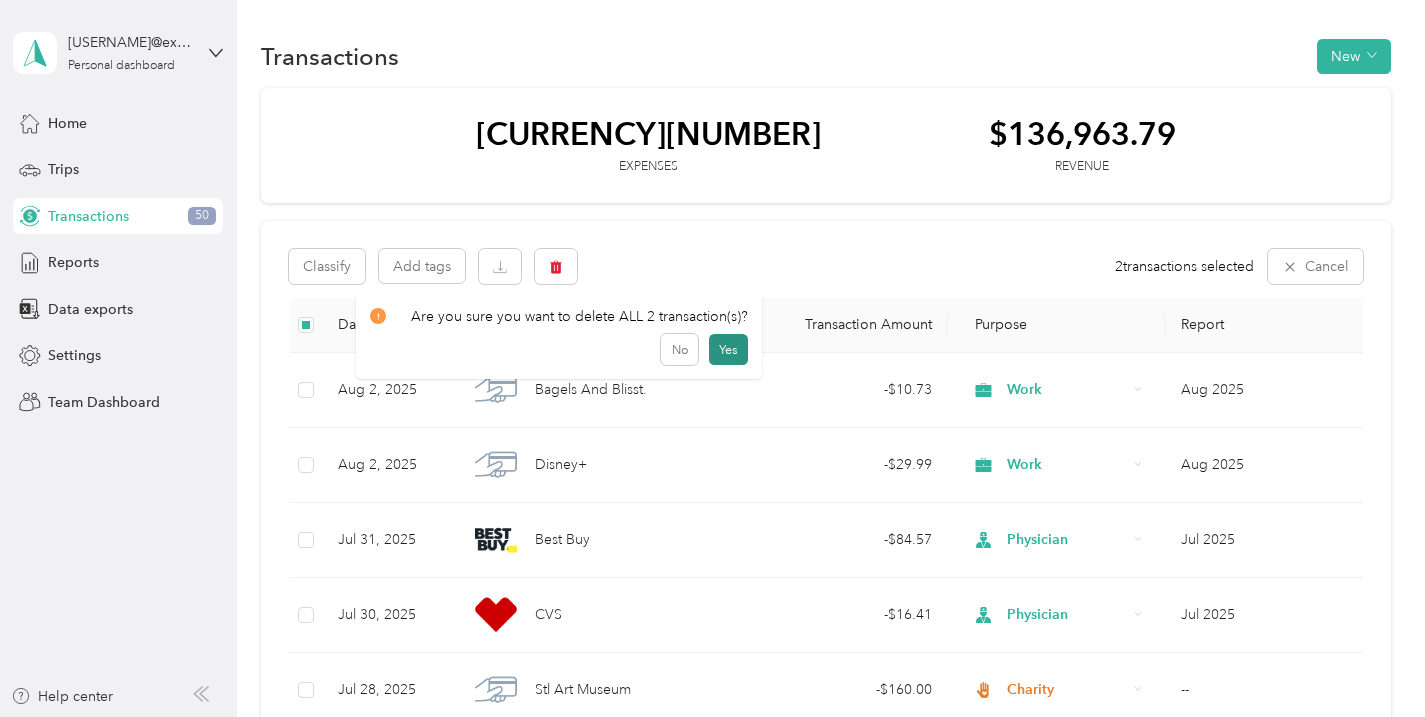 click on "Yes" at bounding box center (728, 350) 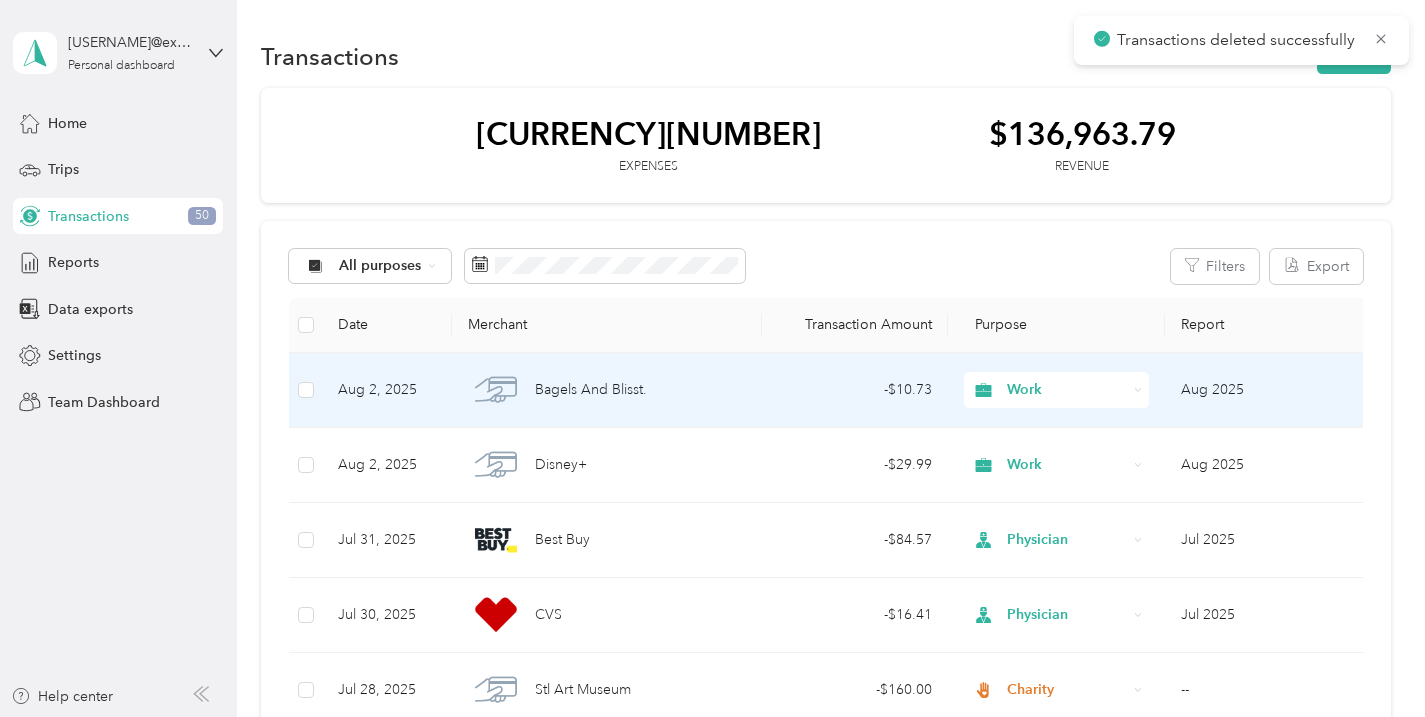 scroll, scrollTop: 1798, scrollLeft: 0, axis: vertical 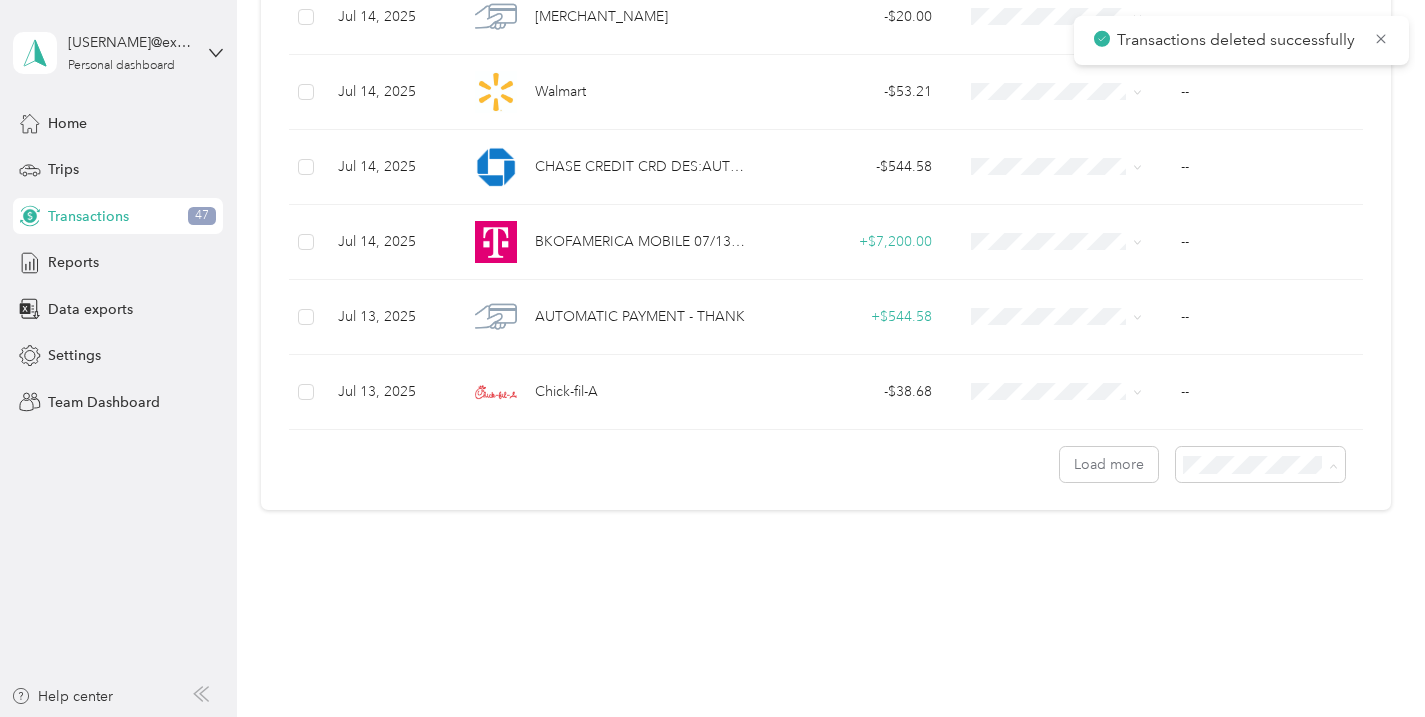 click on "100 per load" at bounding box center [1241, 571] 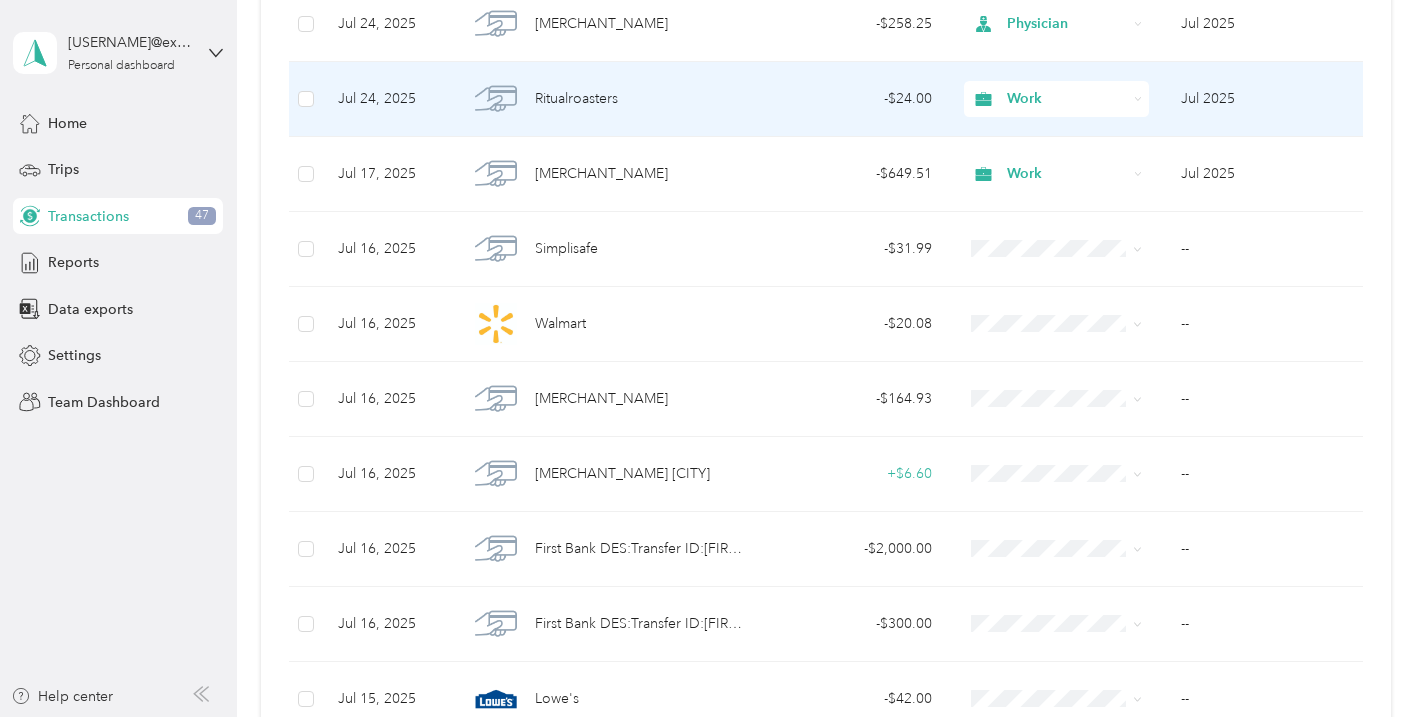scroll, scrollTop: 860, scrollLeft: 0, axis: vertical 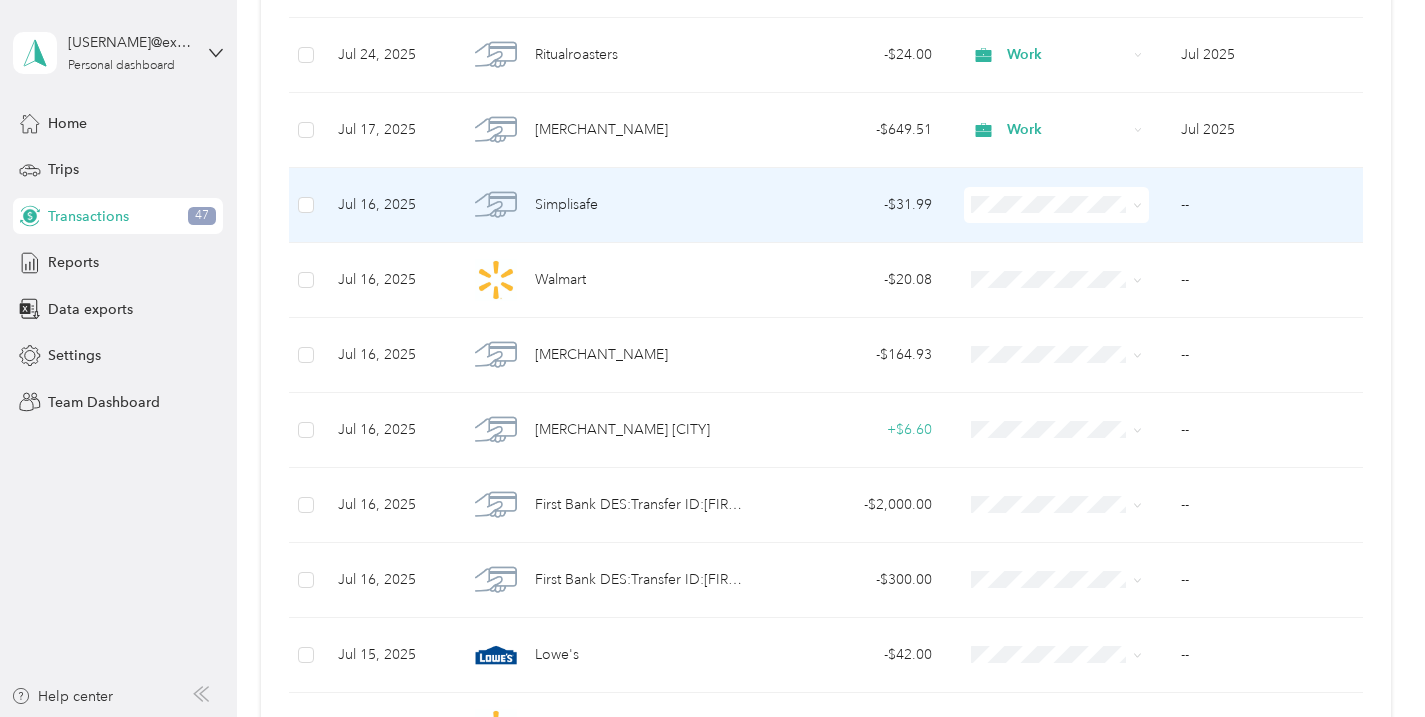 click on "Work" at bounding box center [1057, 240] 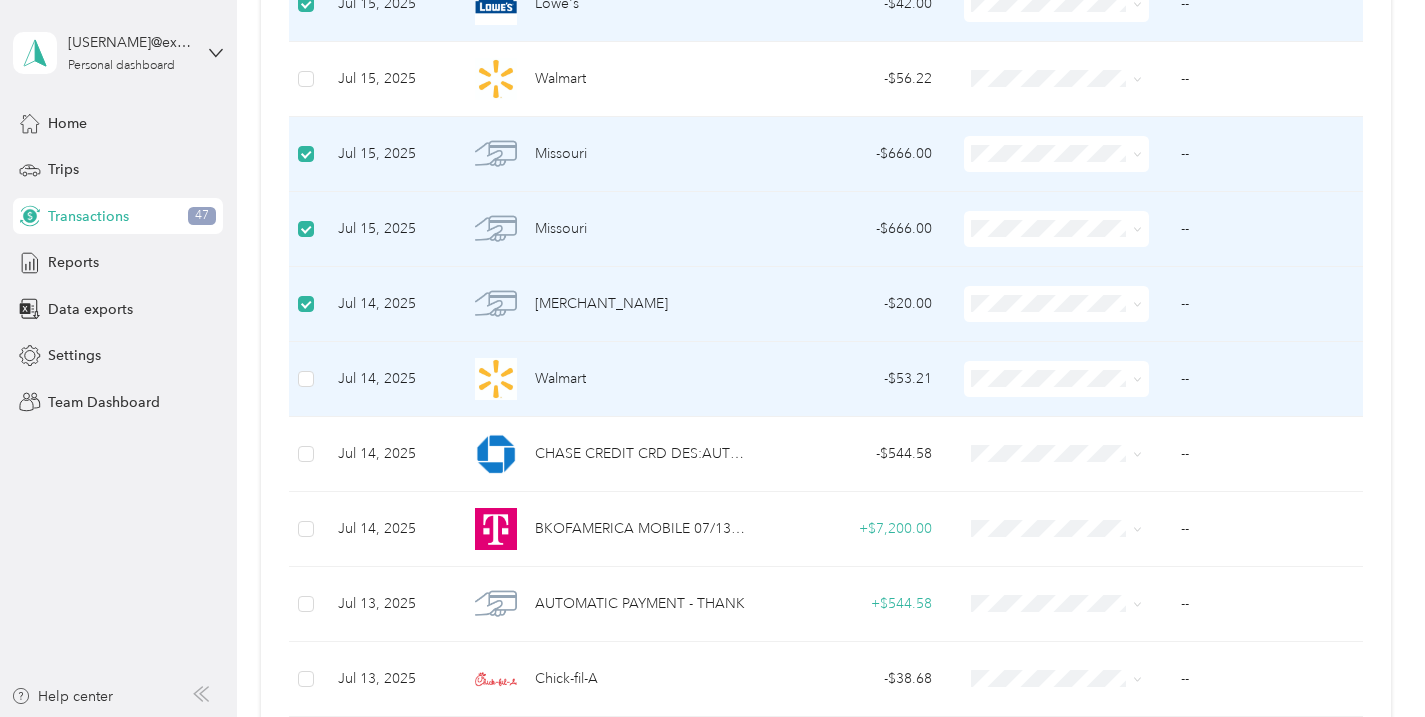scroll, scrollTop: 1514, scrollLeft: 0, axis: vertical 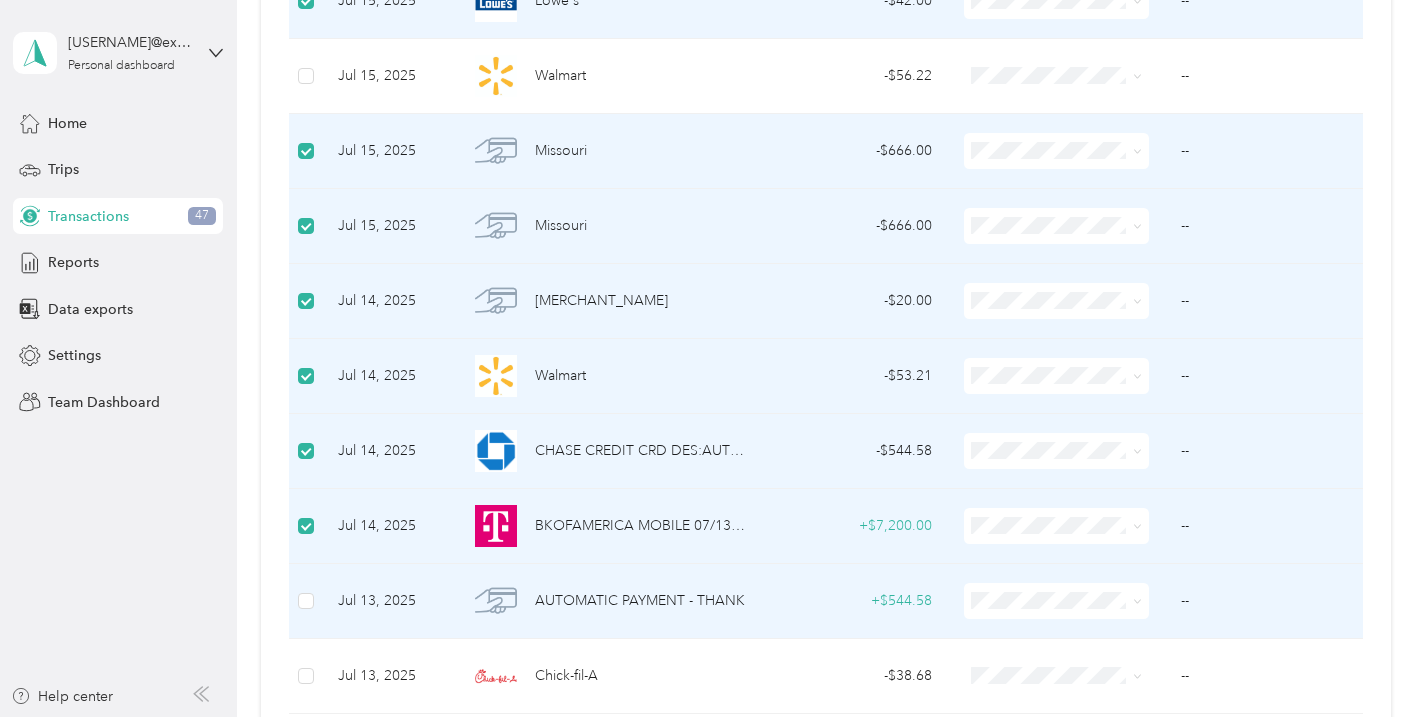 click at bounding box center [305, 601] 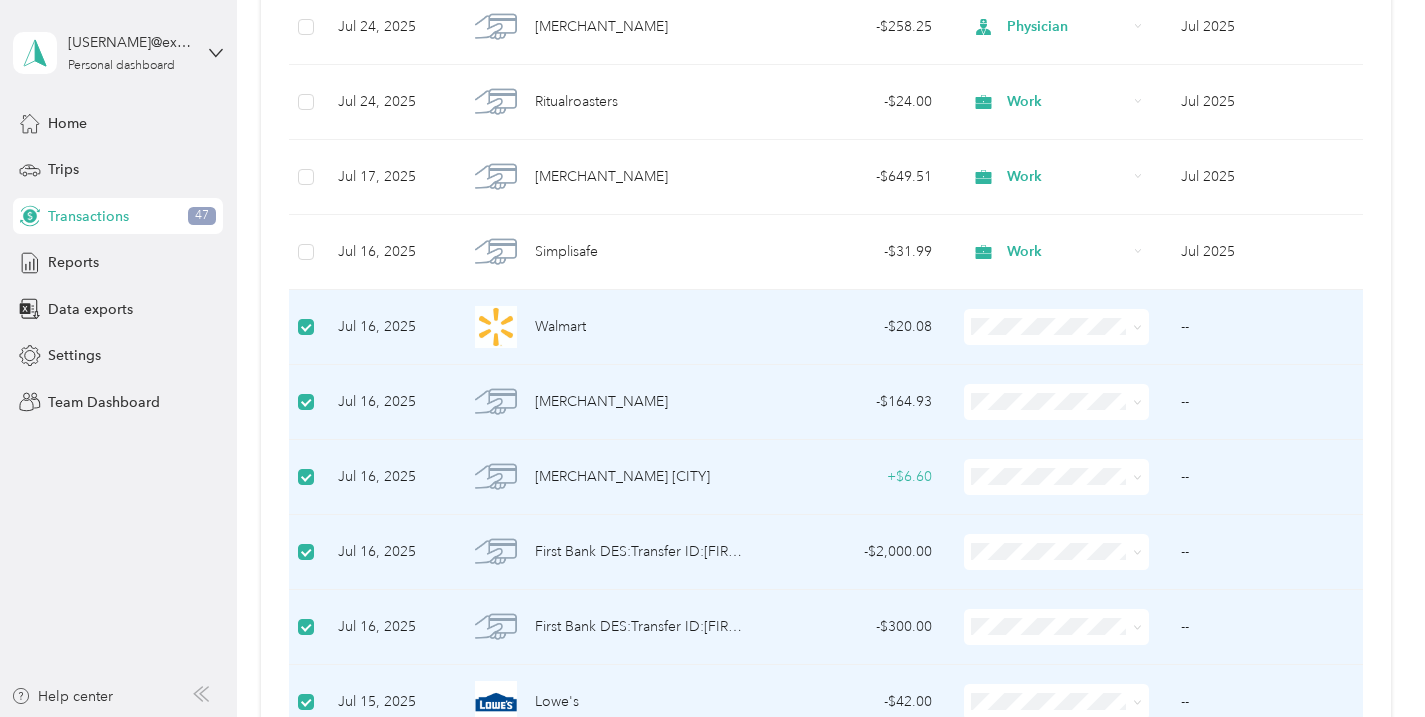 scroll, scrollTop: 0, scrollLeft: 0, axis: both 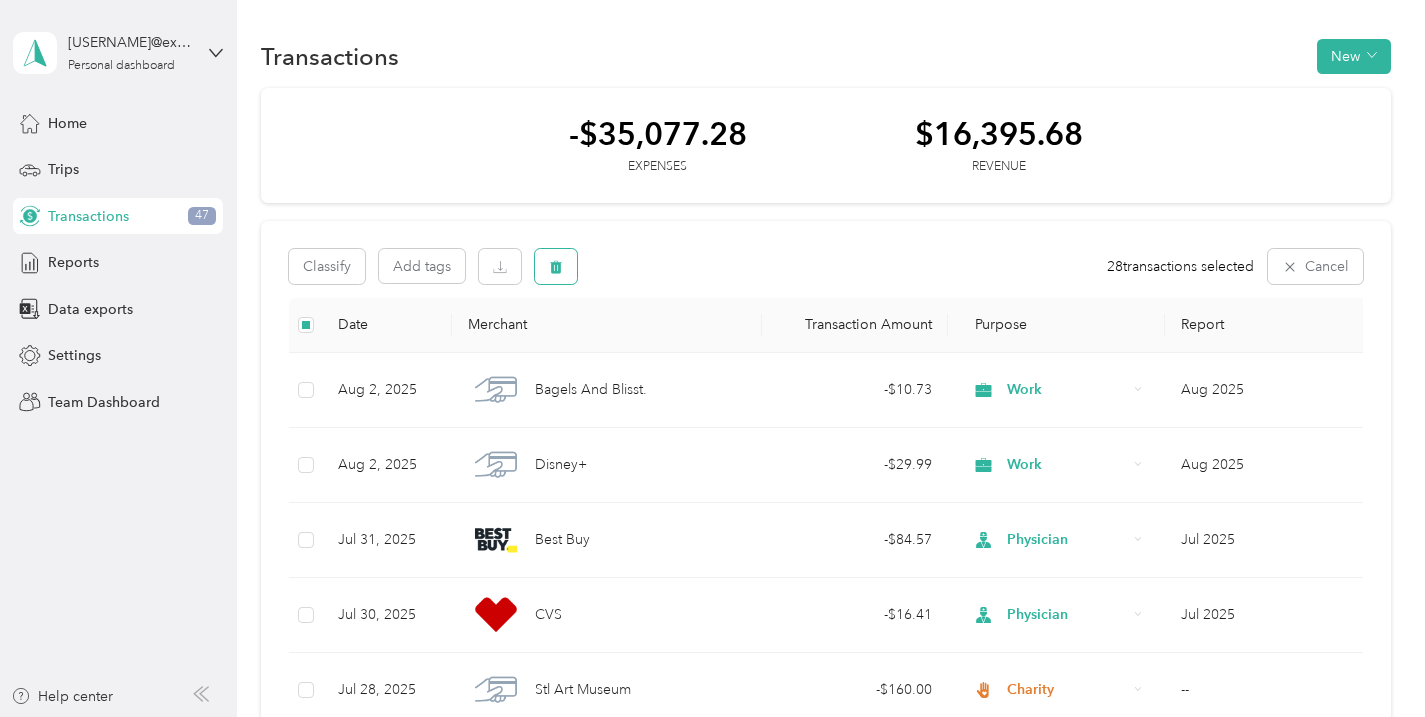click 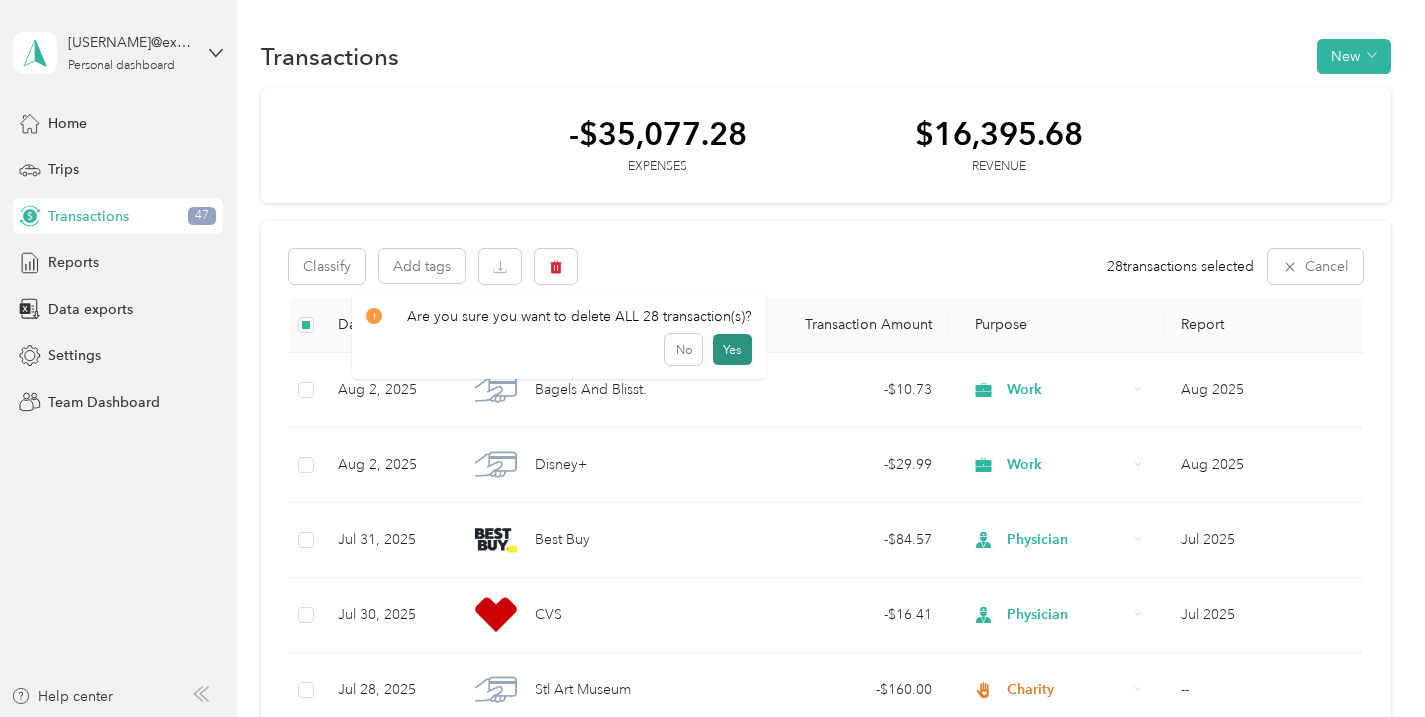 click on "Yes" at bounding box center [732, 350] 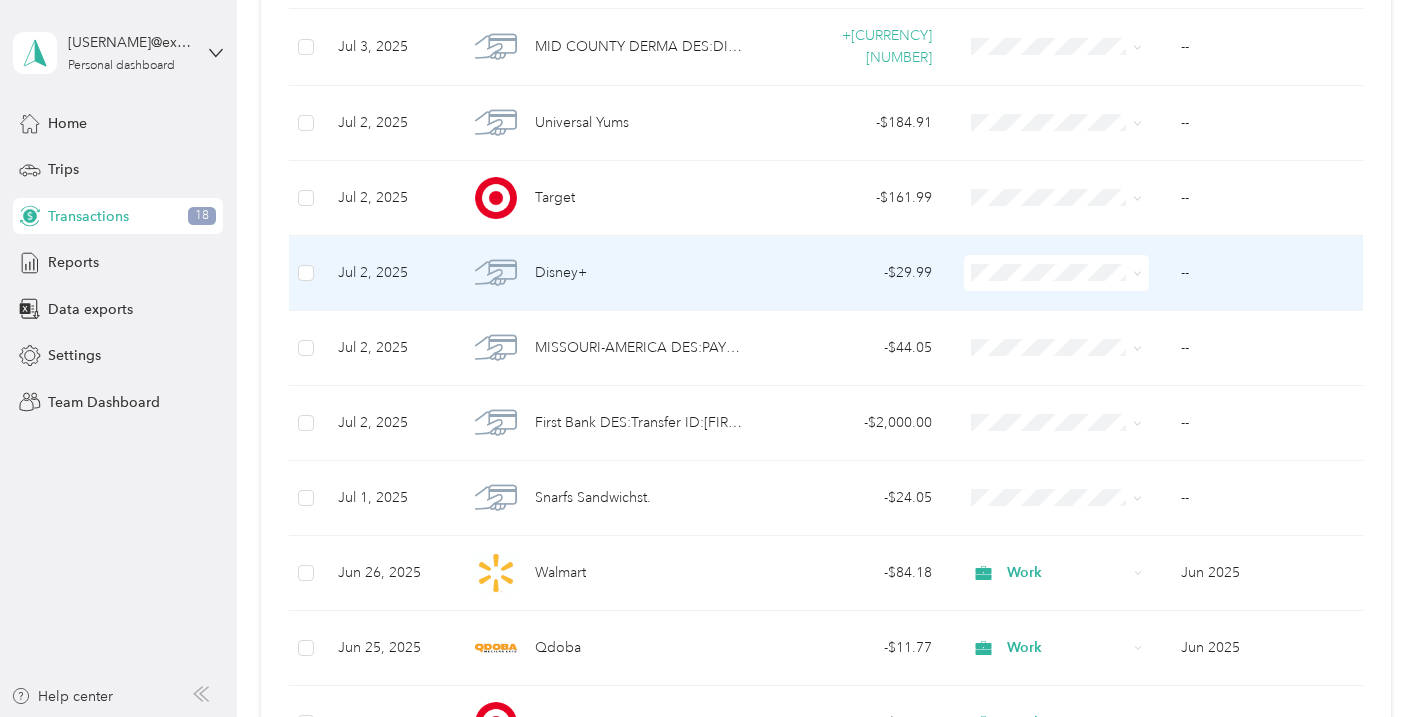 scroll, scrollTop: 1952, scrollLeft: 0, axis: vertical 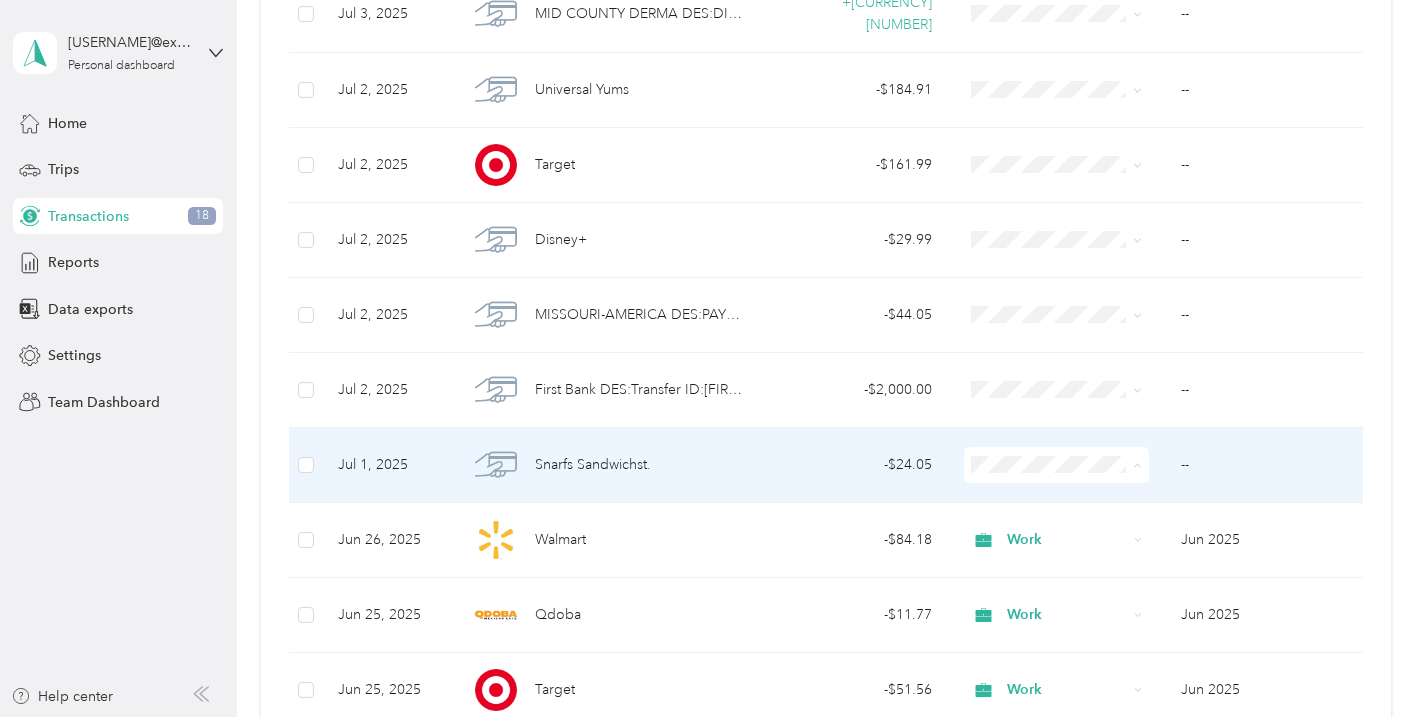 click on "Work" at bounding box center (1075, 180) 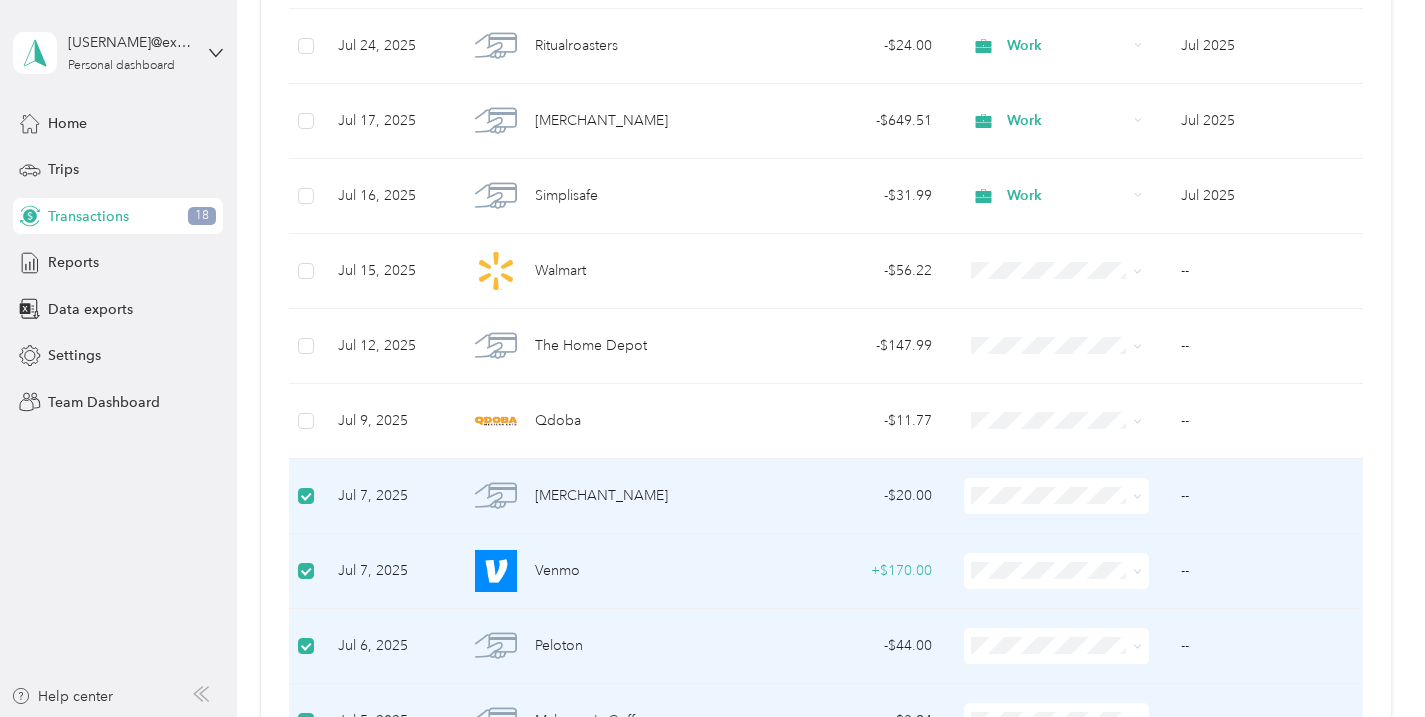 scroll, scrollTop: 0, scrollLeft: 0, axis: both 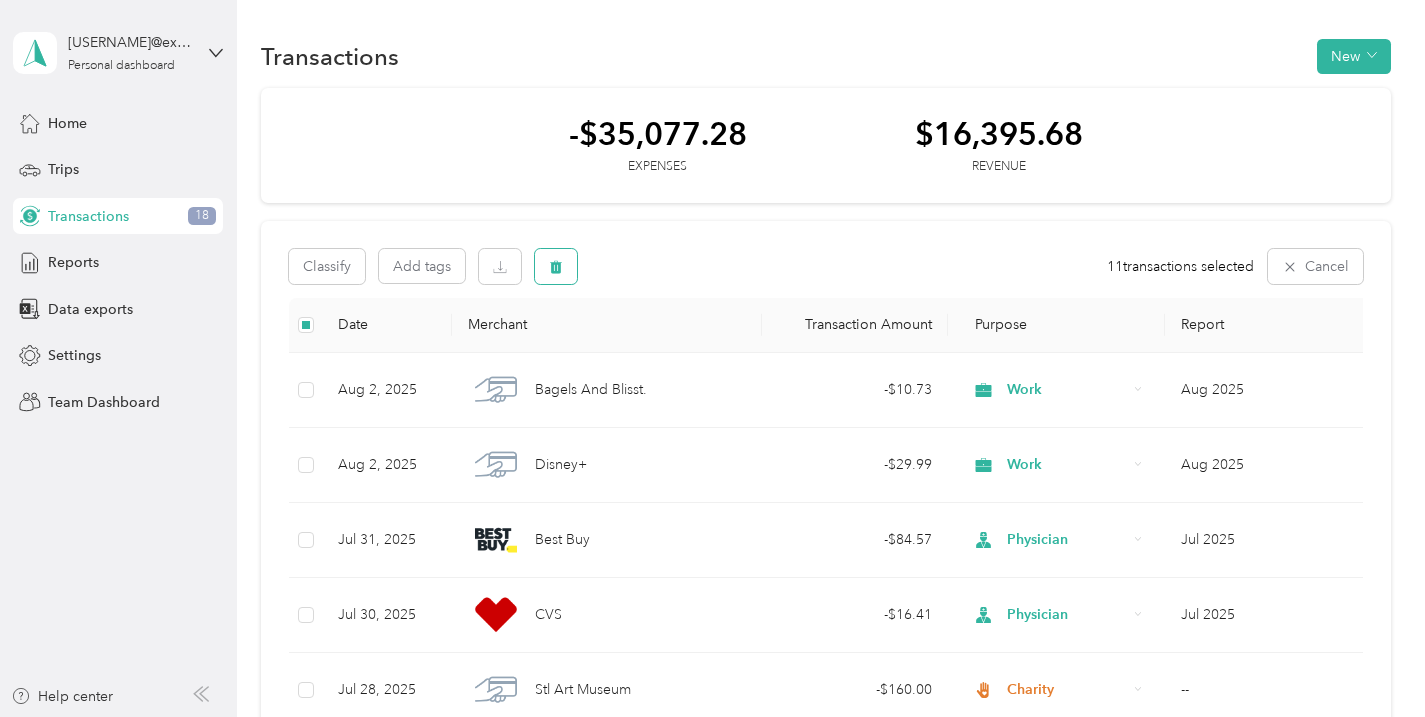 click 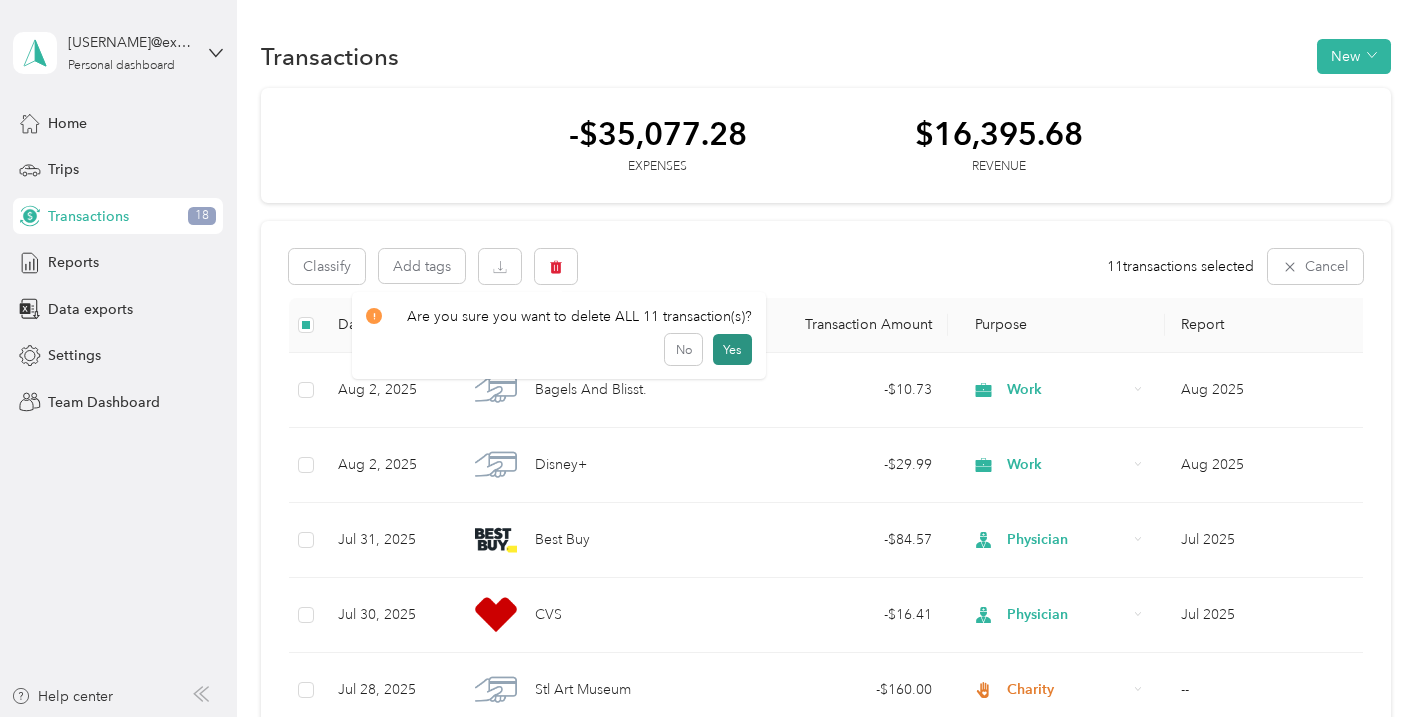 click on "Yes" at bounding box center (732, 350) 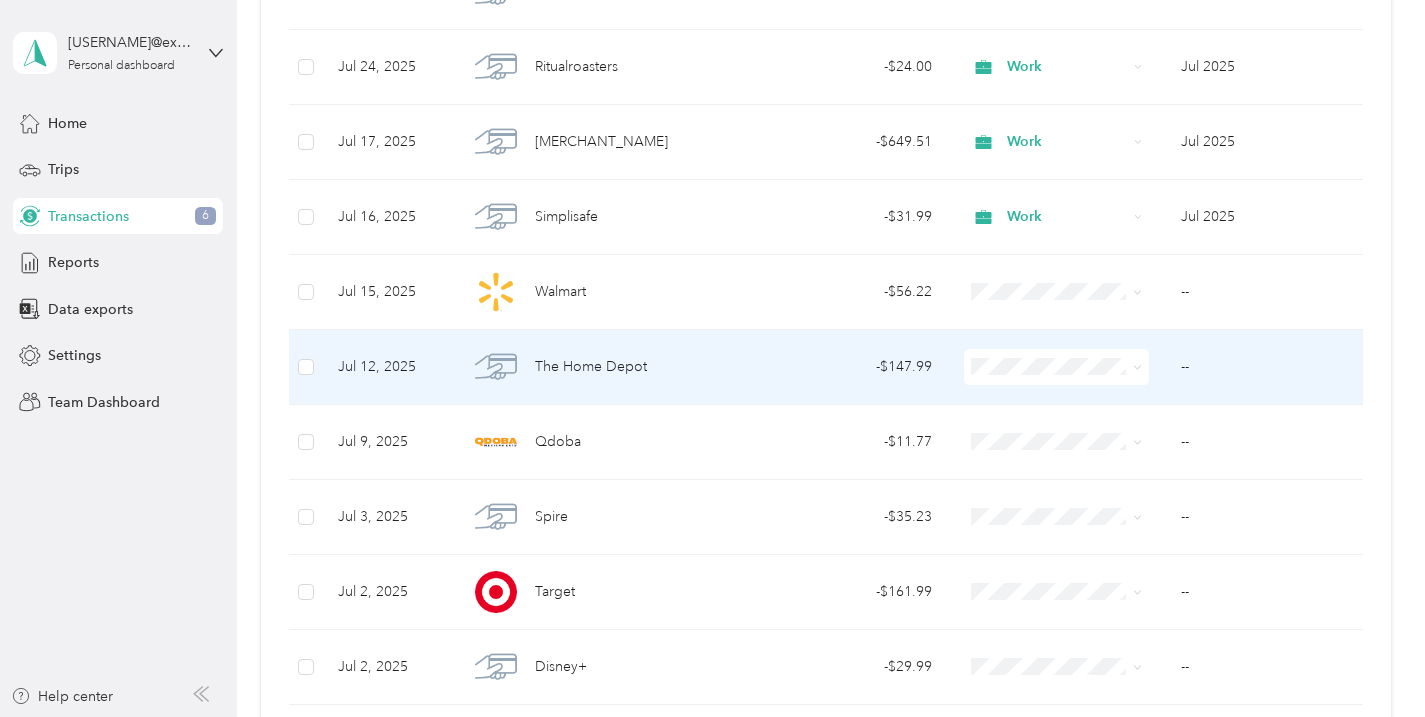 scroll, scrollTop: 1032, scrollLeft: 0, axis: vertical 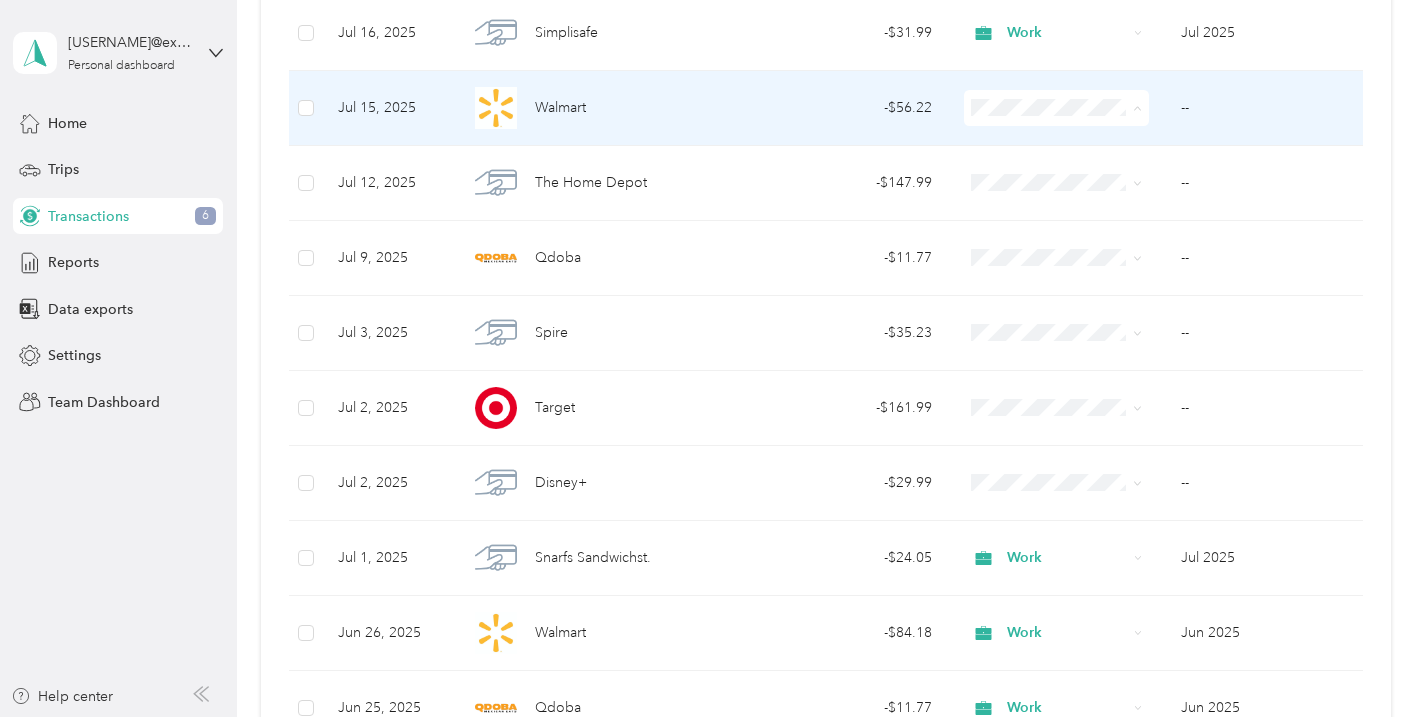 click on "Work" at bounding box center [1057, 145] 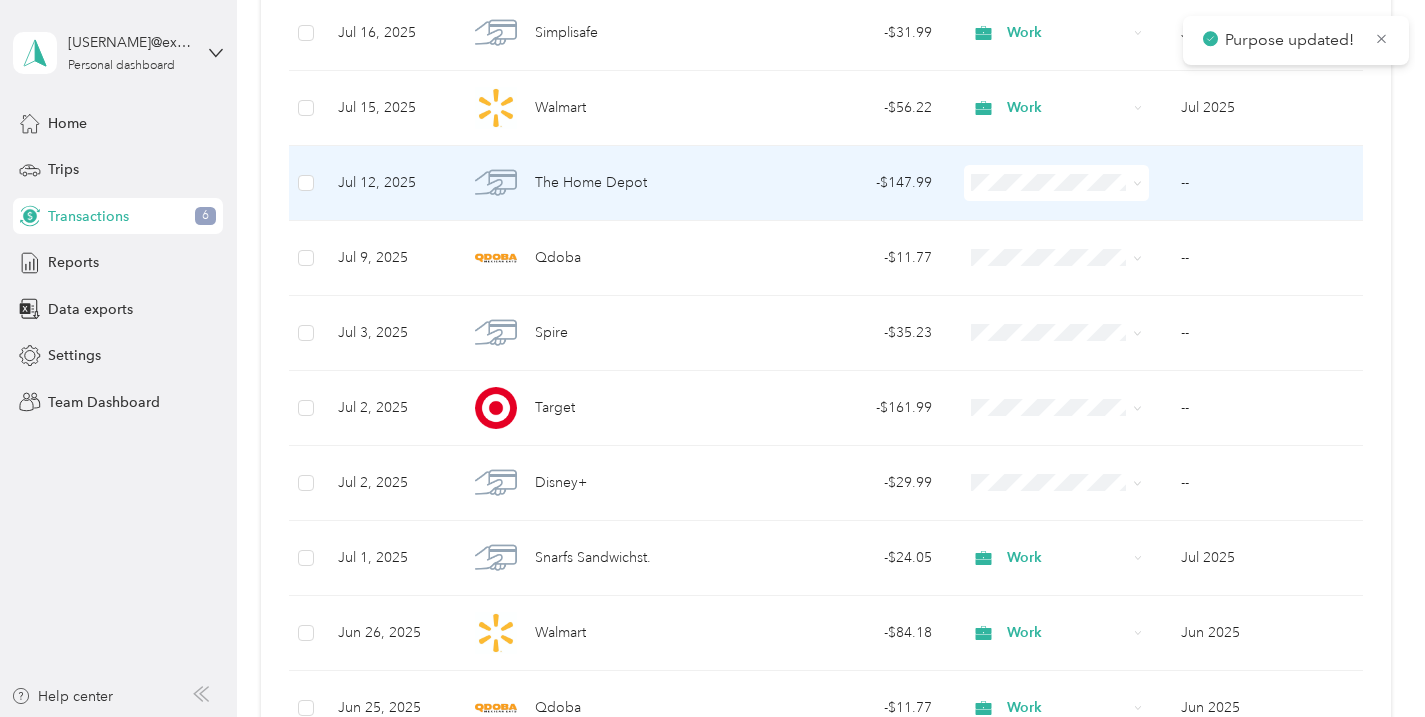 click on "Work" at bounding box center [1075, 219] 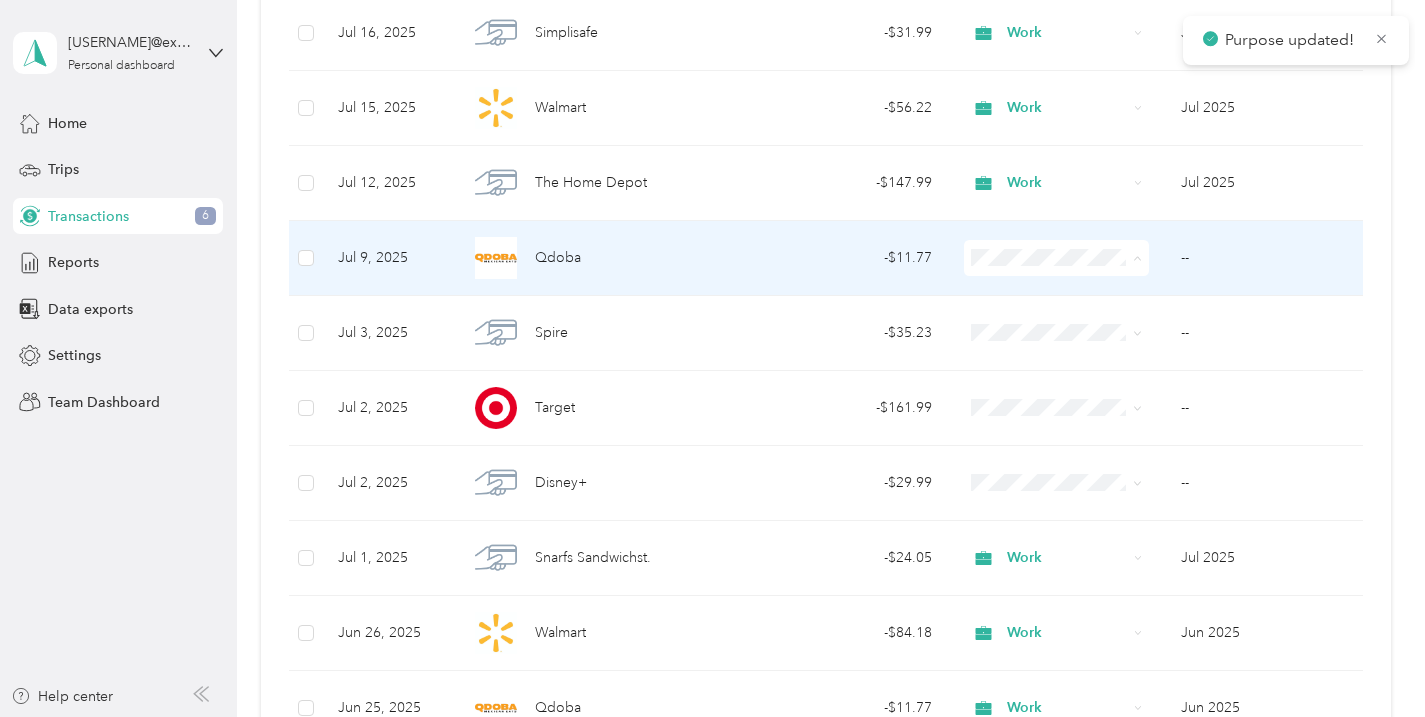click on "Physician" at bounding box center (1075, 365) 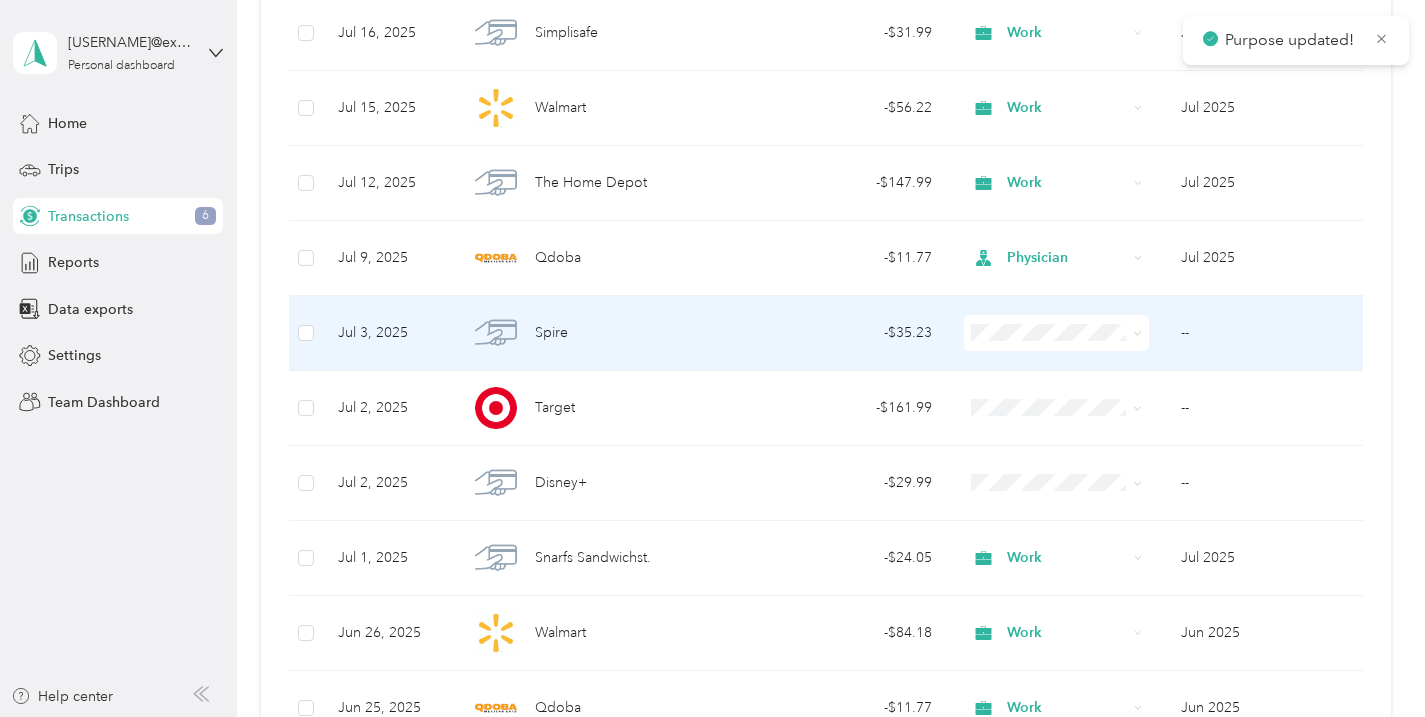 click on "Work" at bounding box center [1075, 368] 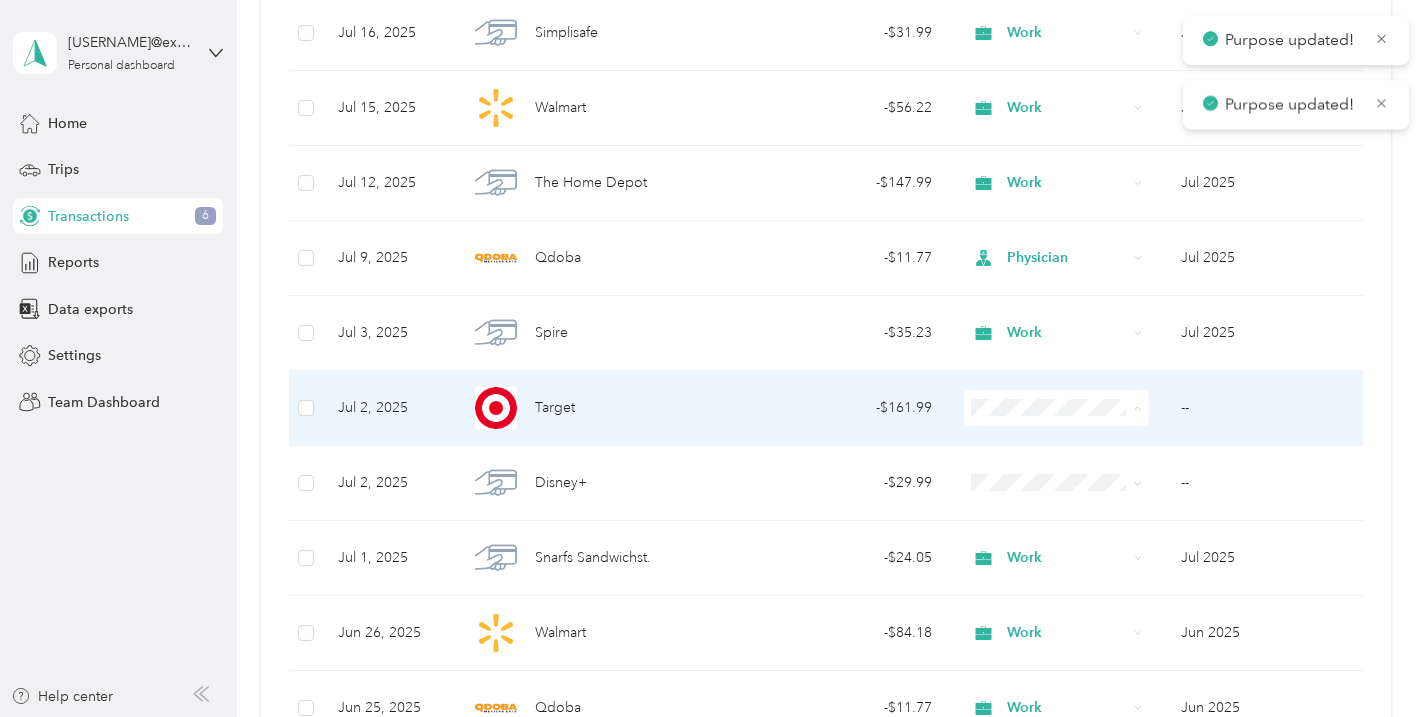 click on "Work" at bounding box center (1075, 445) 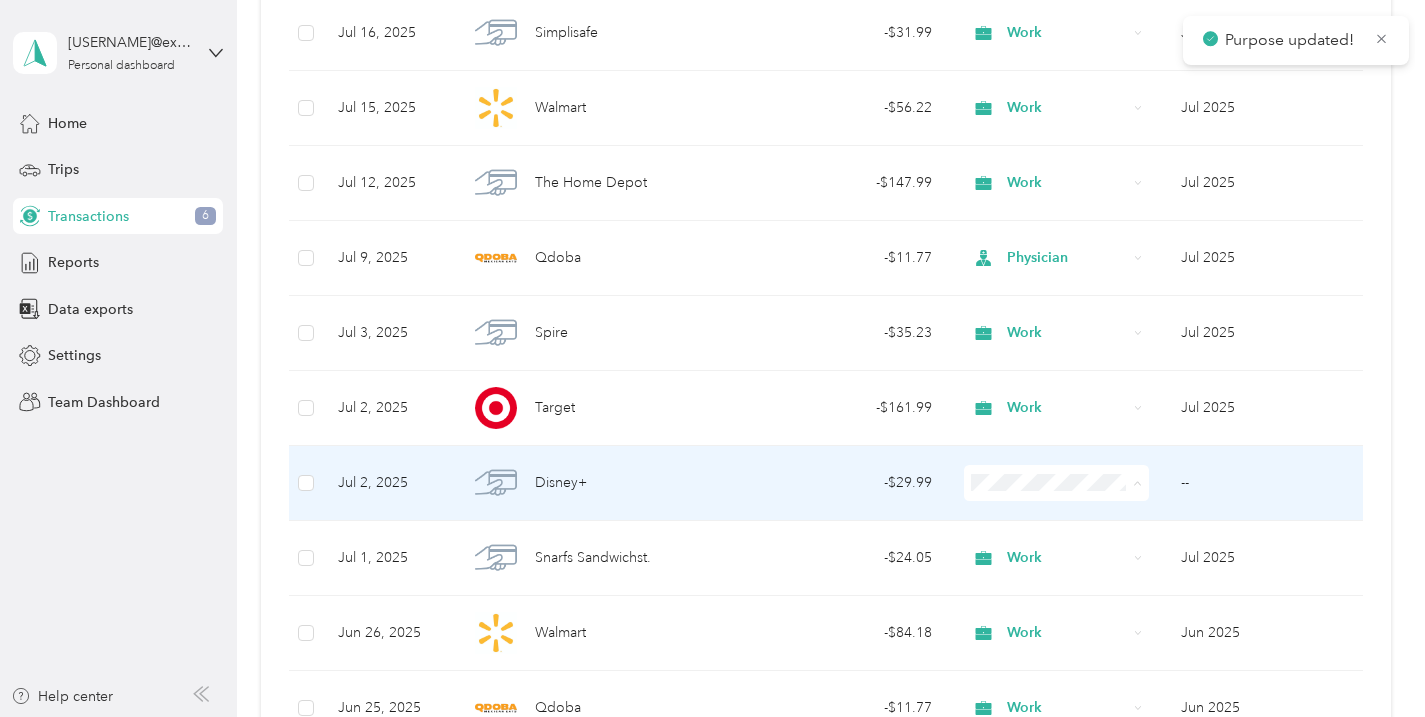 click on "Work" at bounding box center [1057, 200] 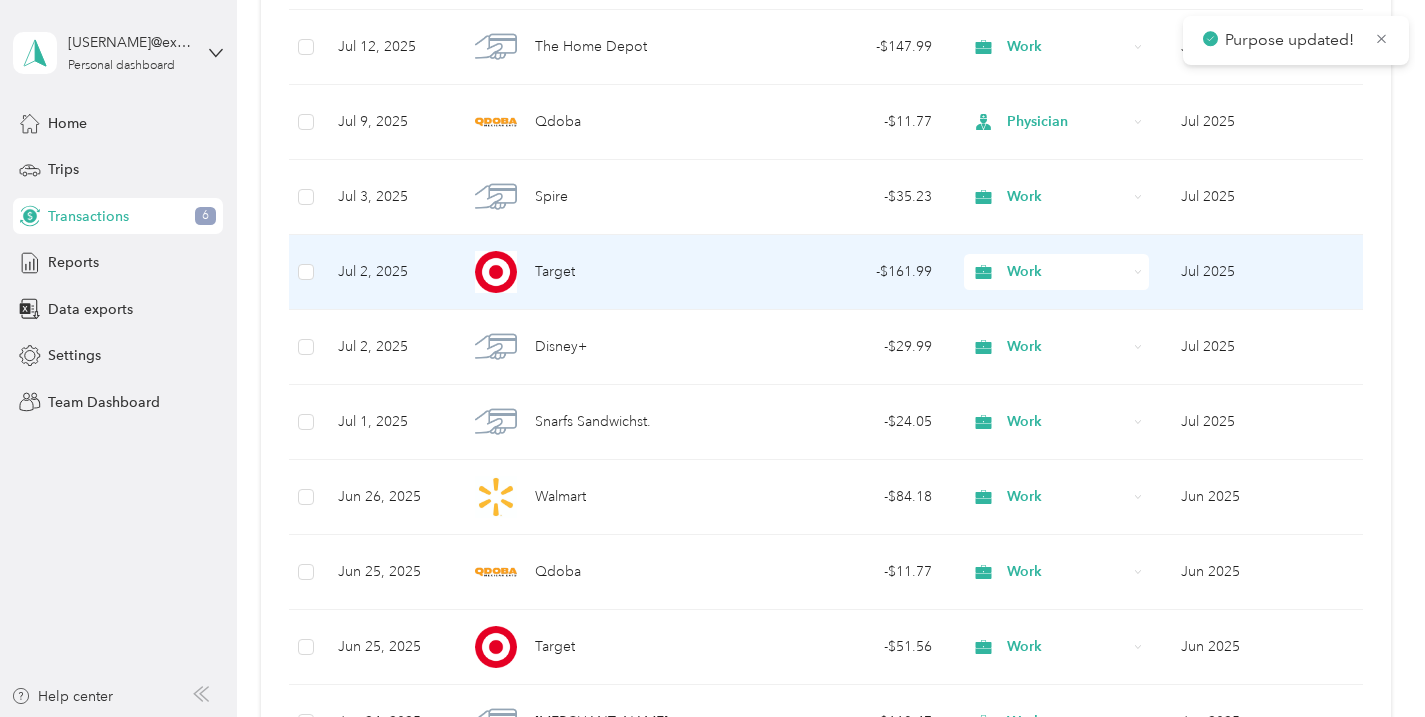 scroll, scrollTop: 1170, scrollLeft: 0, axis: vertical 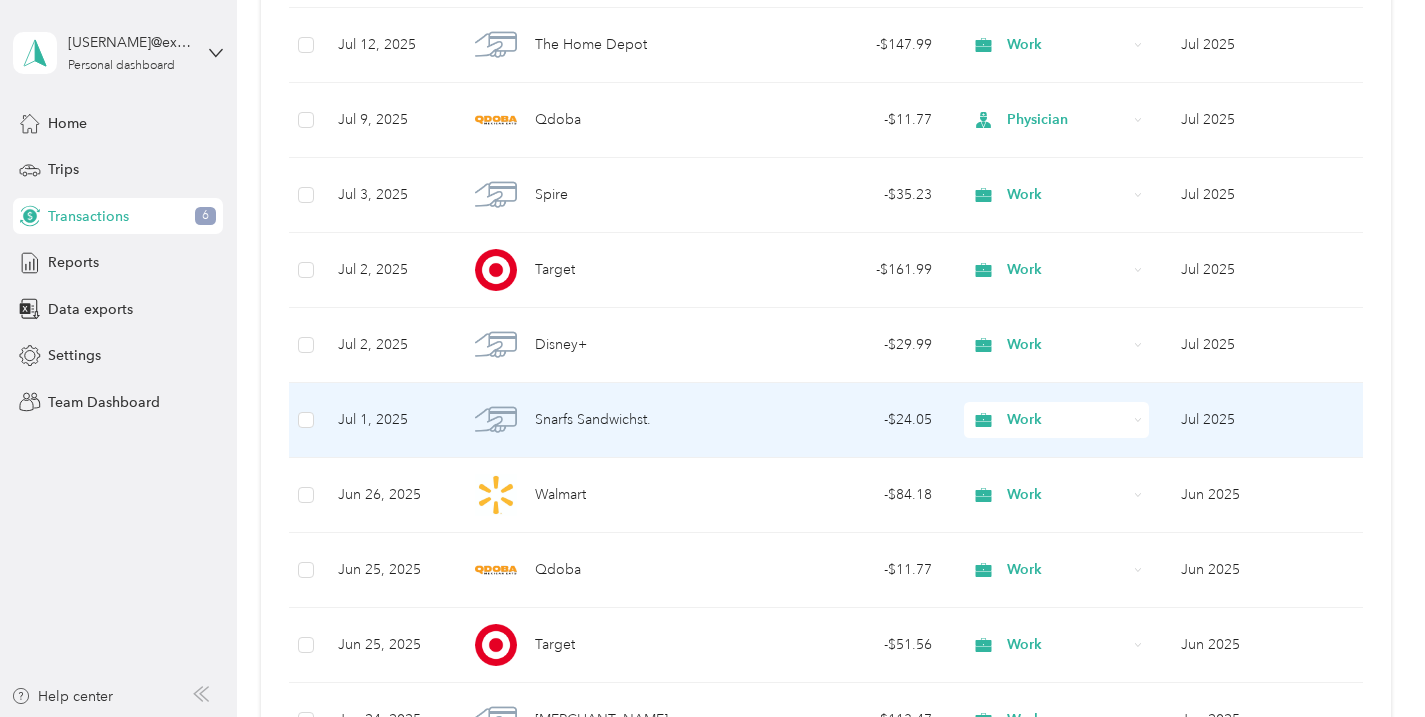click on "Work" at bounding box center [1067, 420] 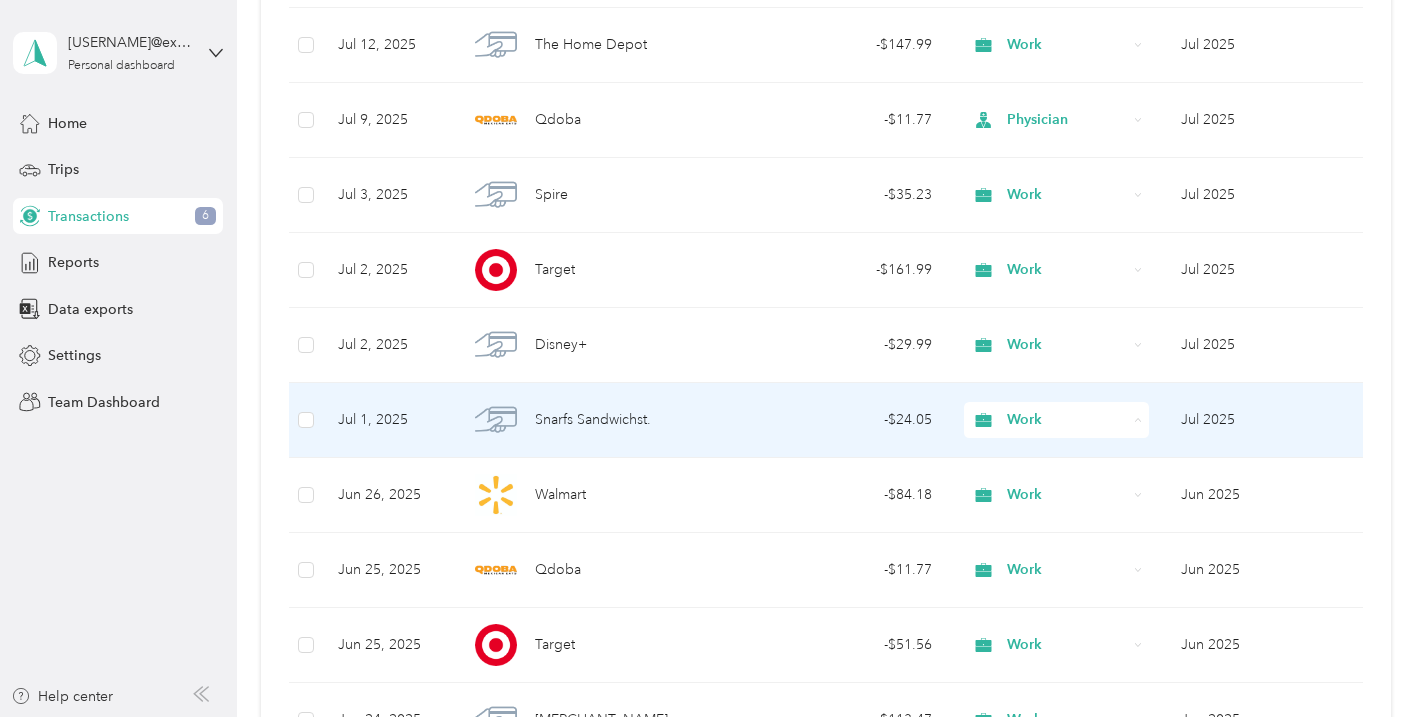 click on "Physician" at bounding box center [1075, 207] 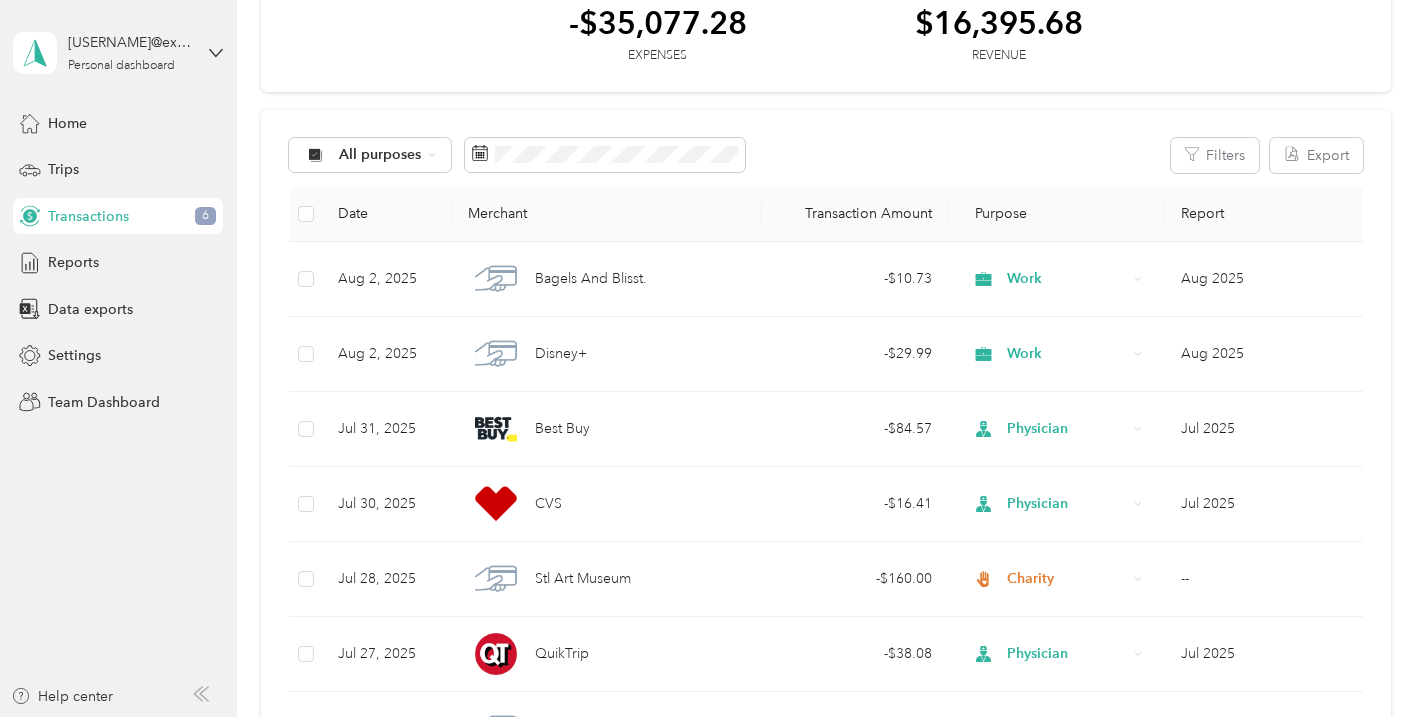 scroll, scrollTop: 0, scrollLeft: 0, axis: both 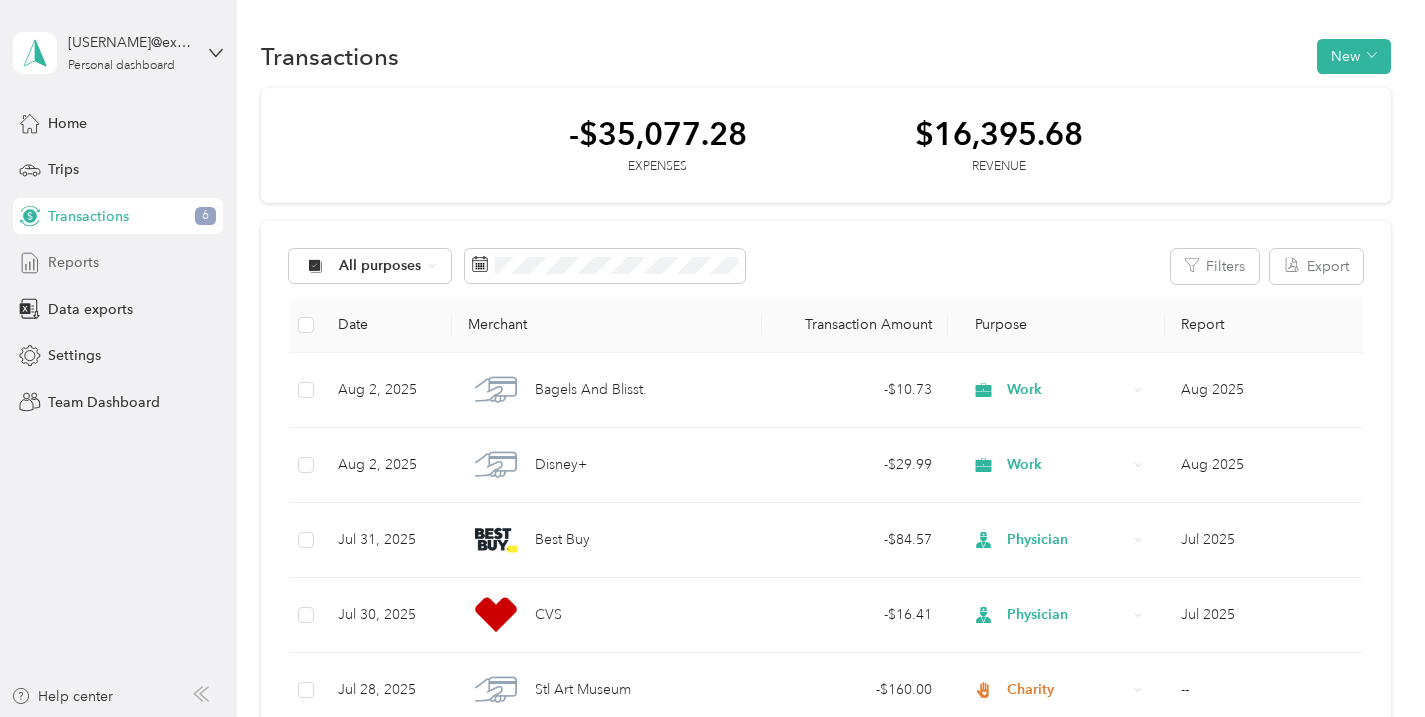 click on "Reports" at bounding box center [73, 262] 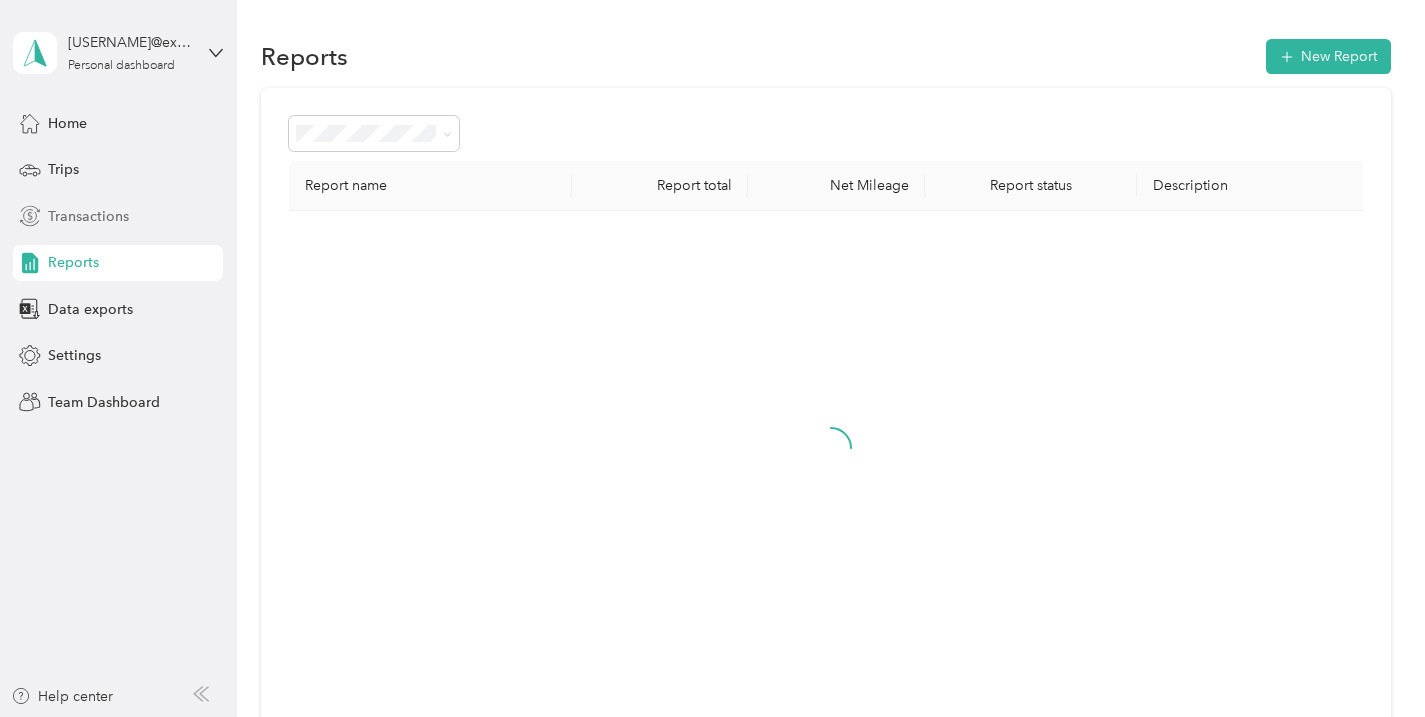 click on "Transactions" at bounding box center [88, 216] 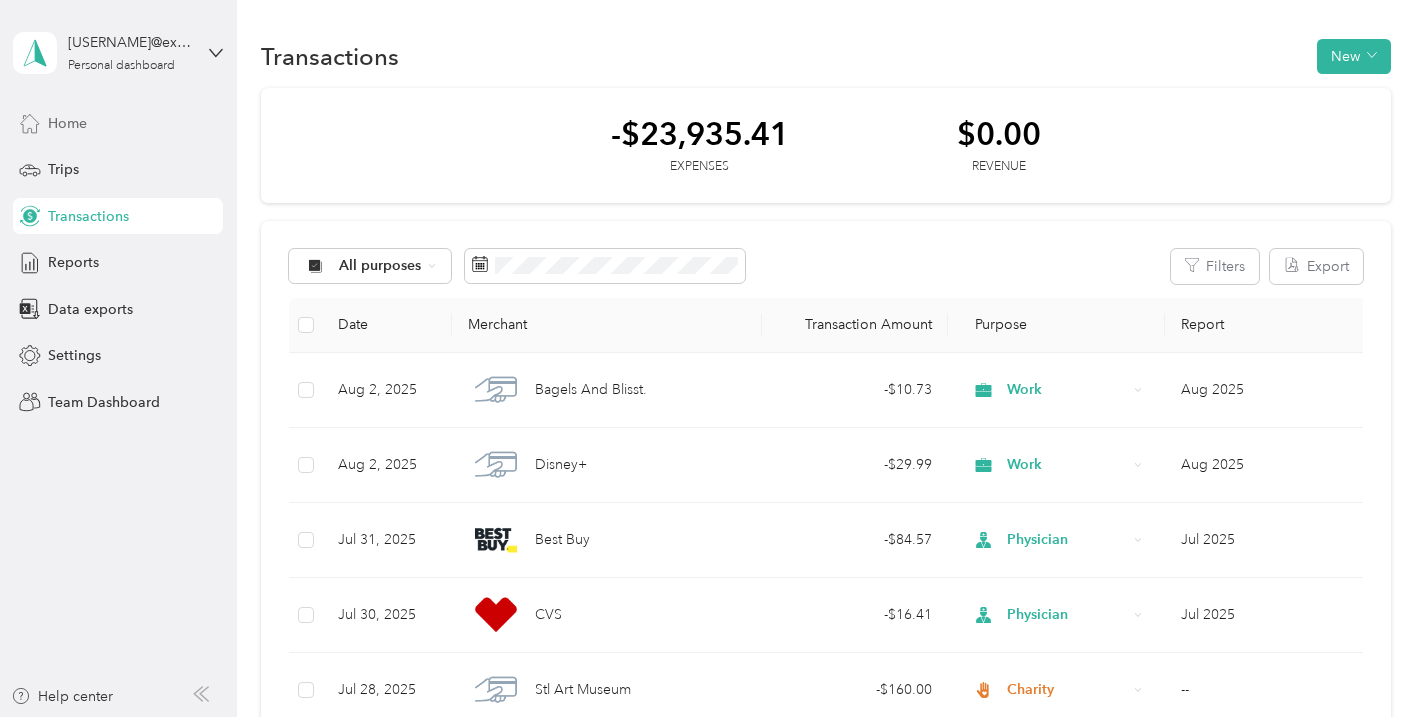 click on "Home" at bounding box center [67, 123] 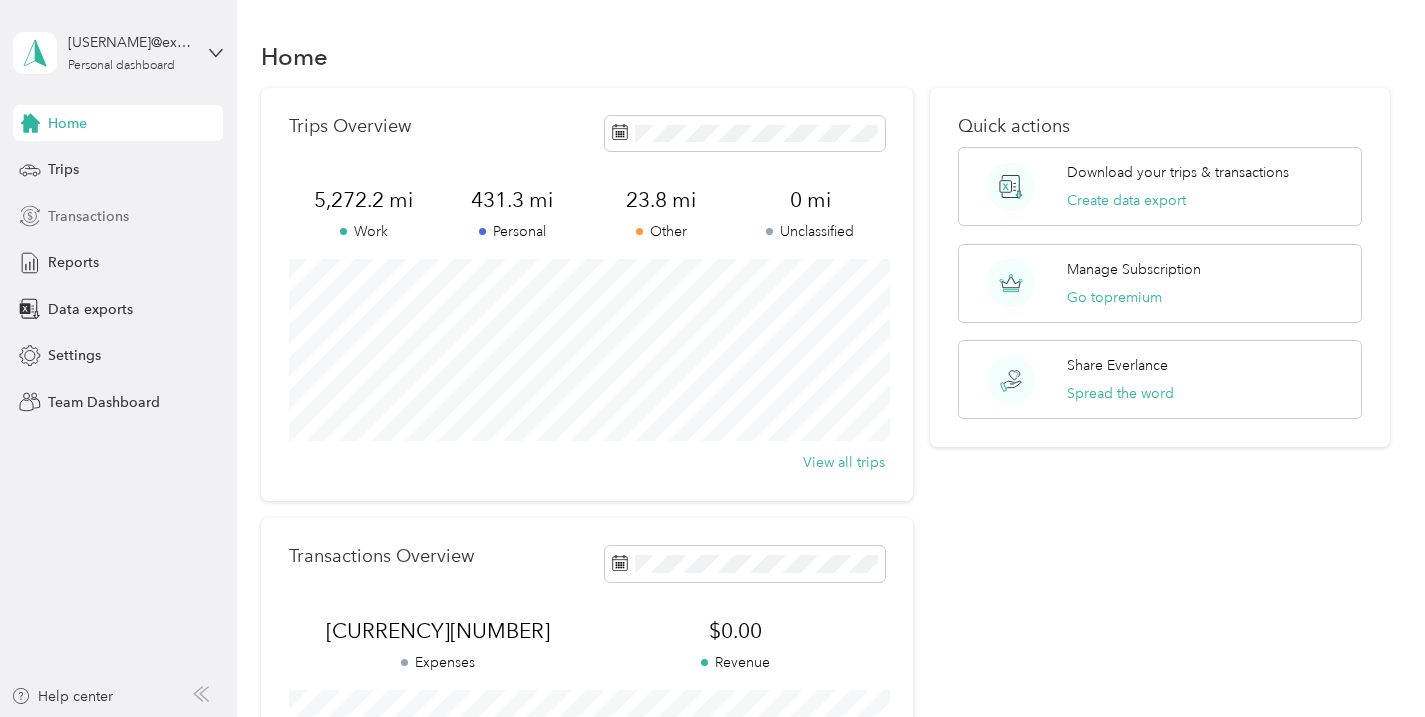 click on "Transactions" at bounding box center [88, 216] 